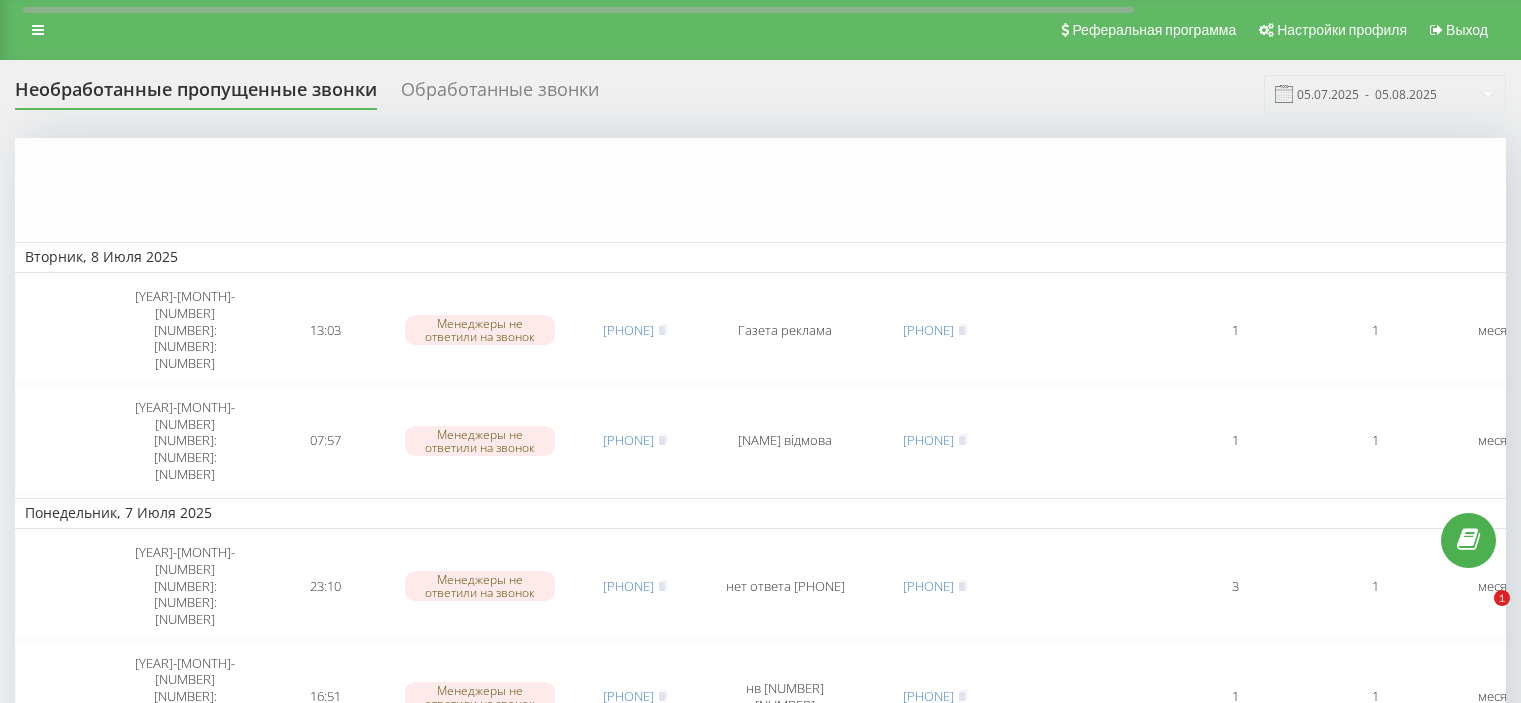 scroll, scrollTop: 1208, scrollLeft: 0, axis: vertical 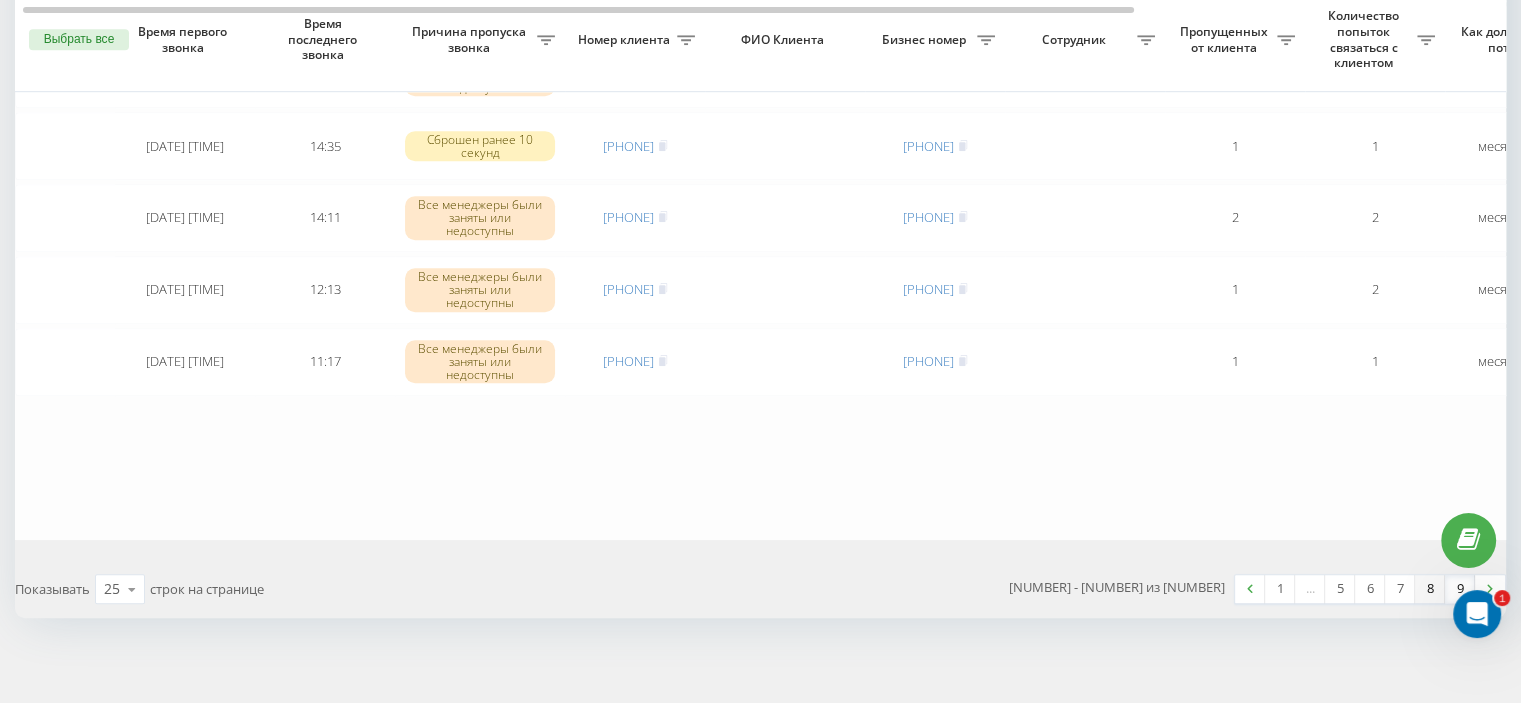 click on "8" at bounding box center [1430, 589] 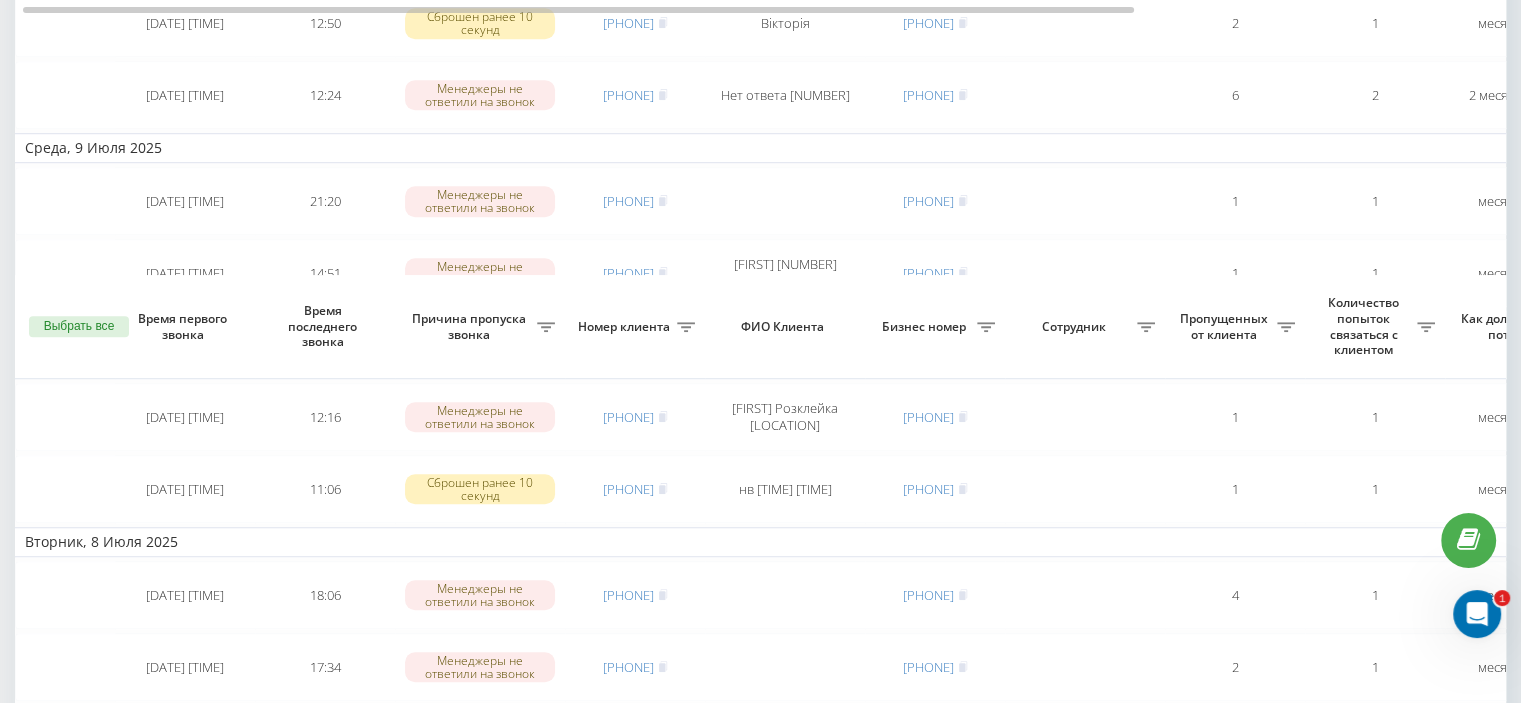 scroll, scrollTop: 1774, scrollLeft: 0, axis: vertical 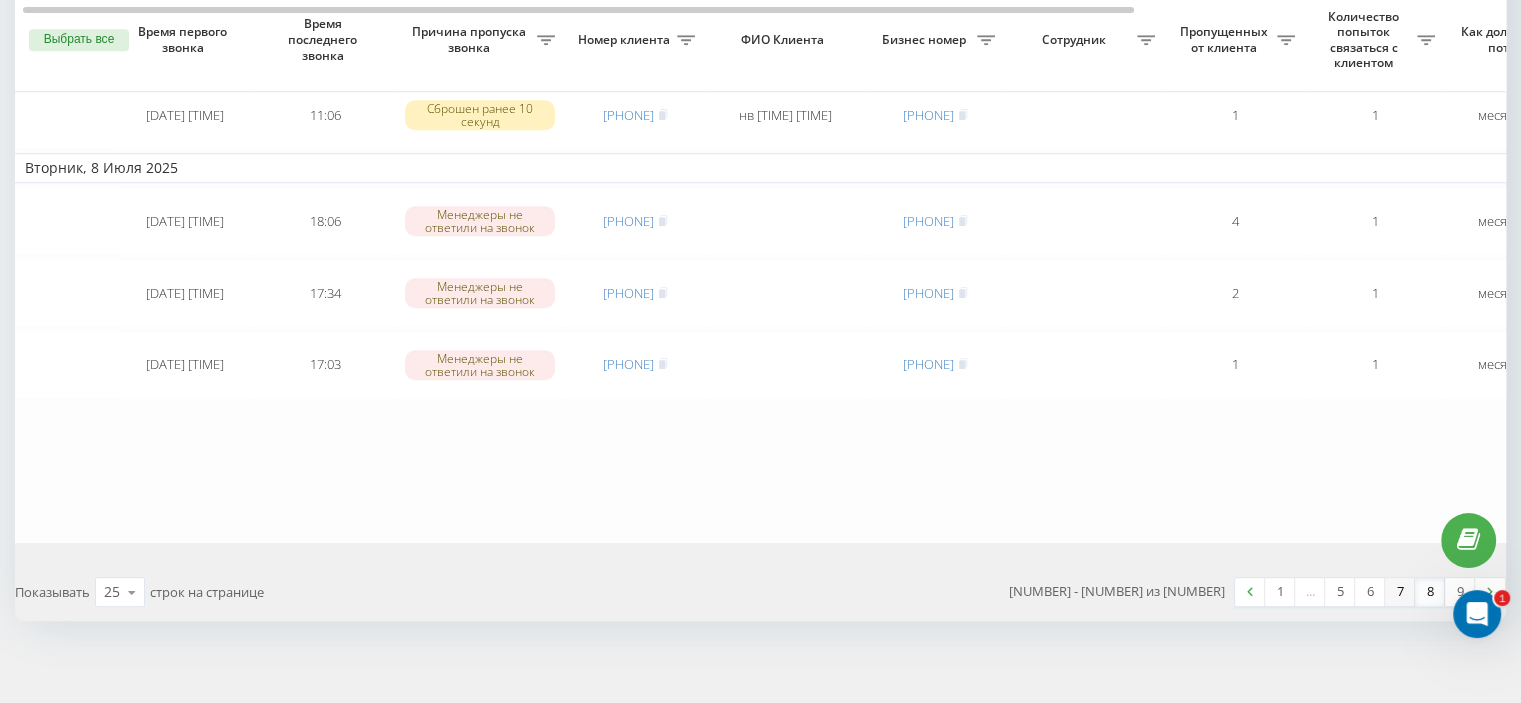 click on "7" at bounding box center (1400, 592) 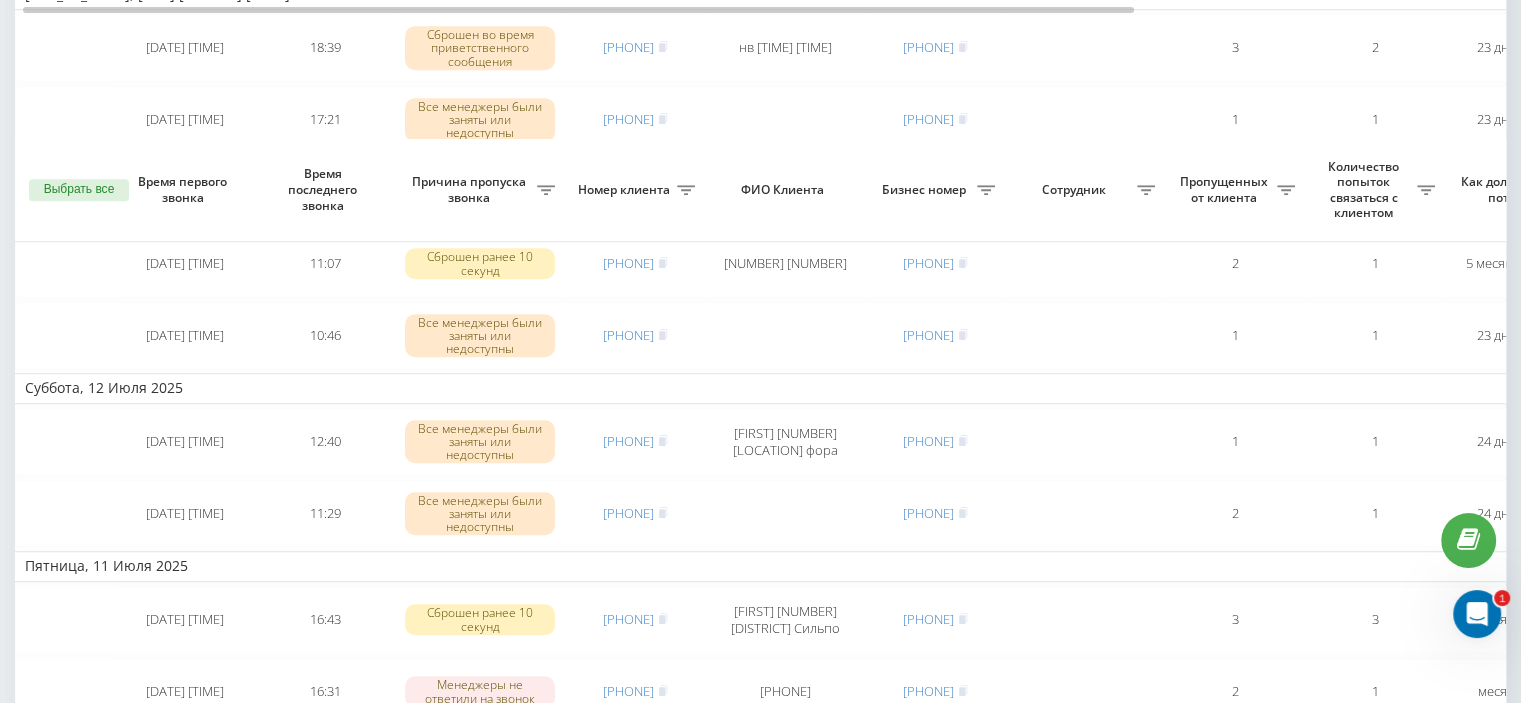 scroll, scrollTop: 1842, scrollLeft: 0, axis: vertical 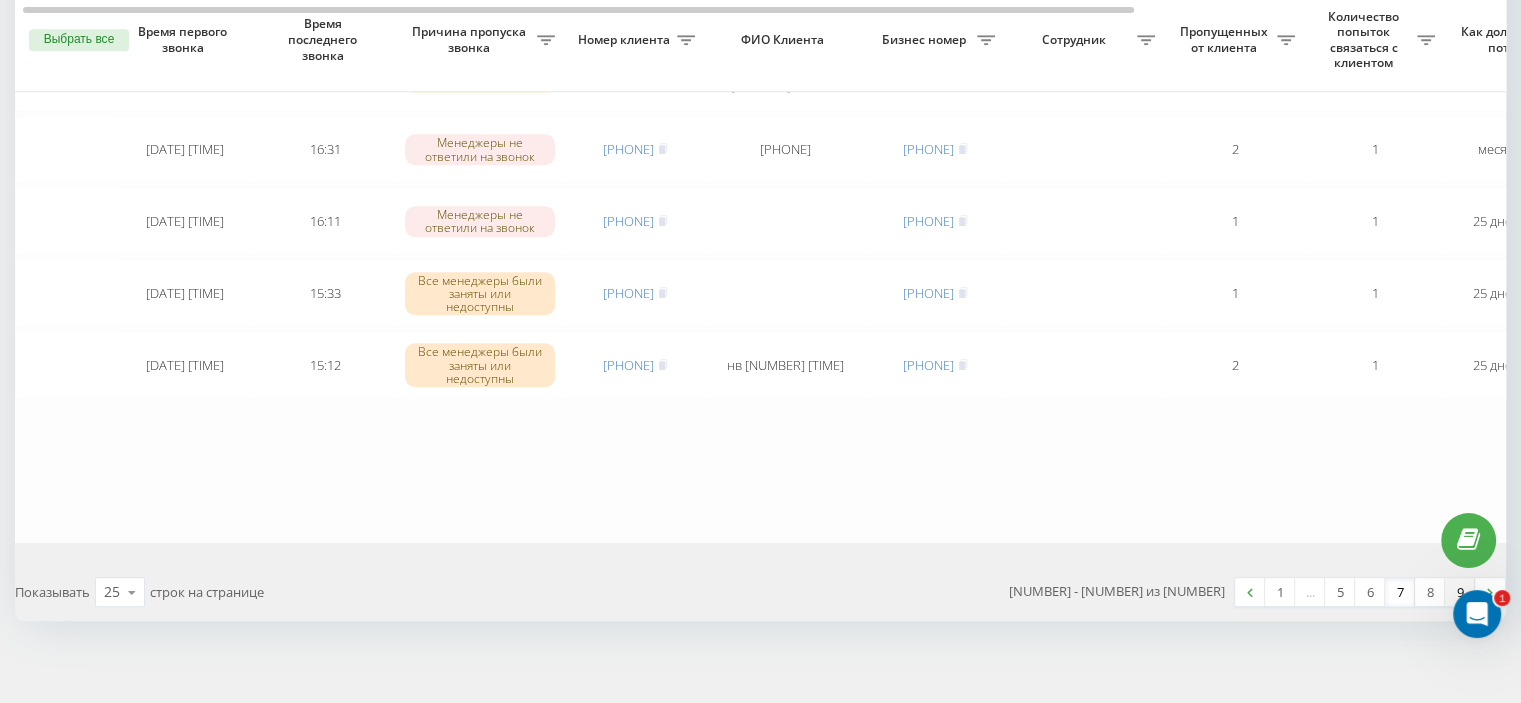 click on "9" at bounding box center [1460, 592] 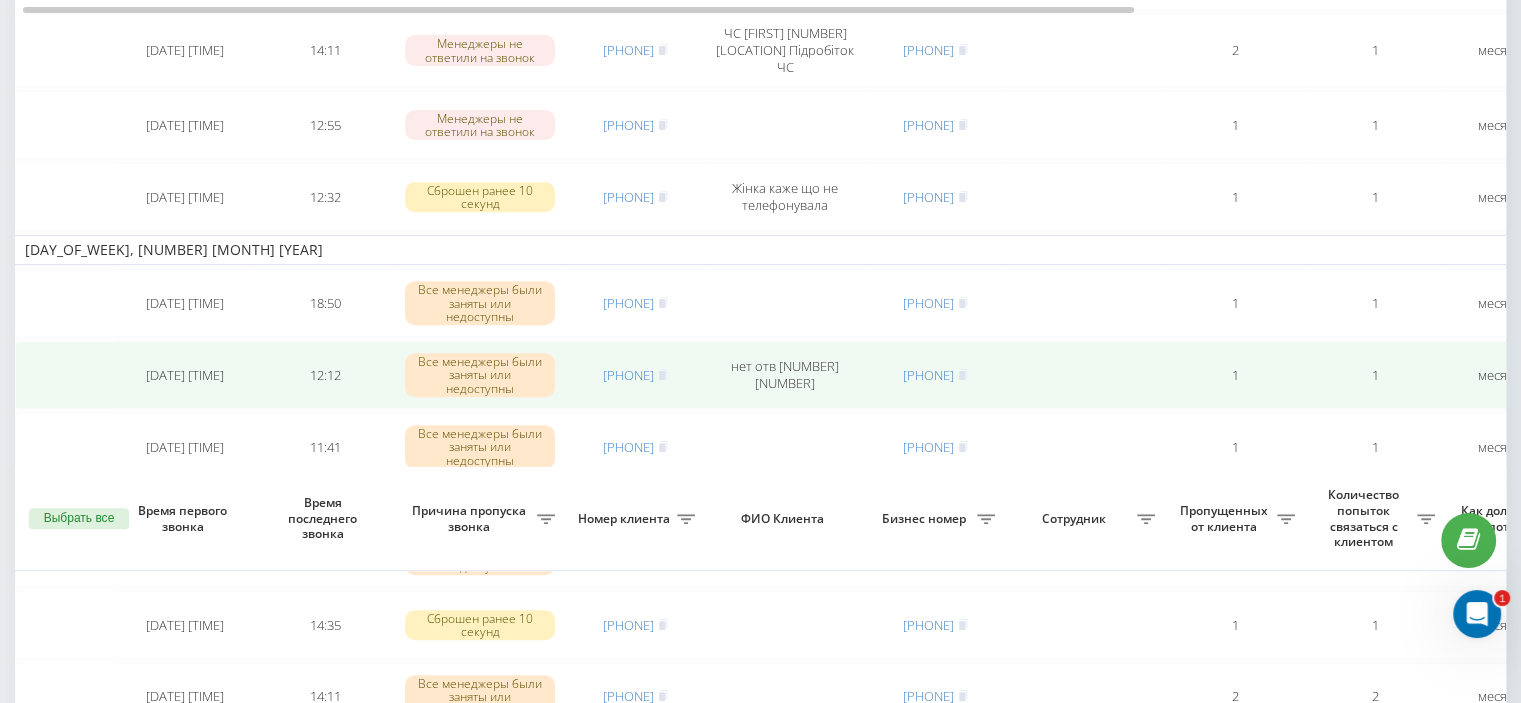 scroll, scrollTop: 1279, scrollLeft: 0, axis: vertical 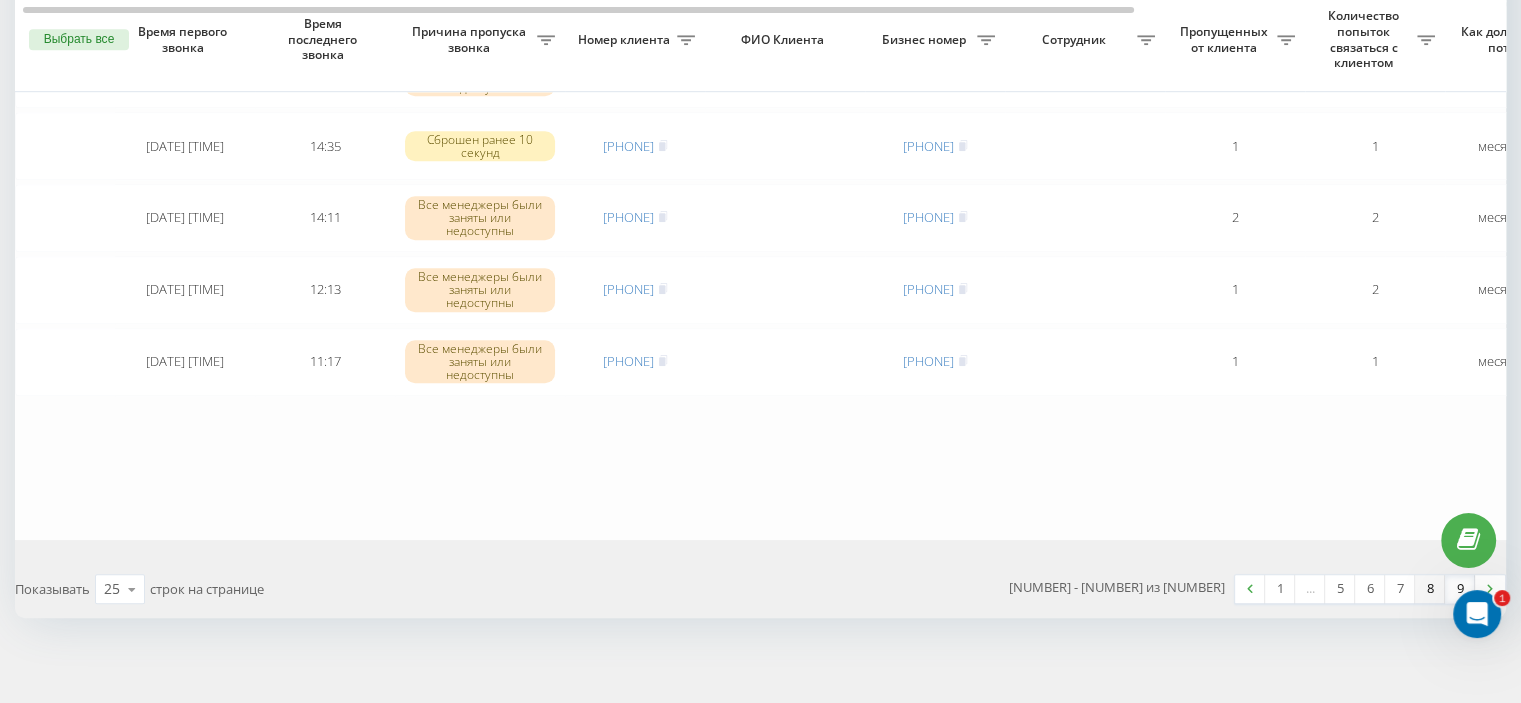 click on "8" at bounding box center (1430, 589) 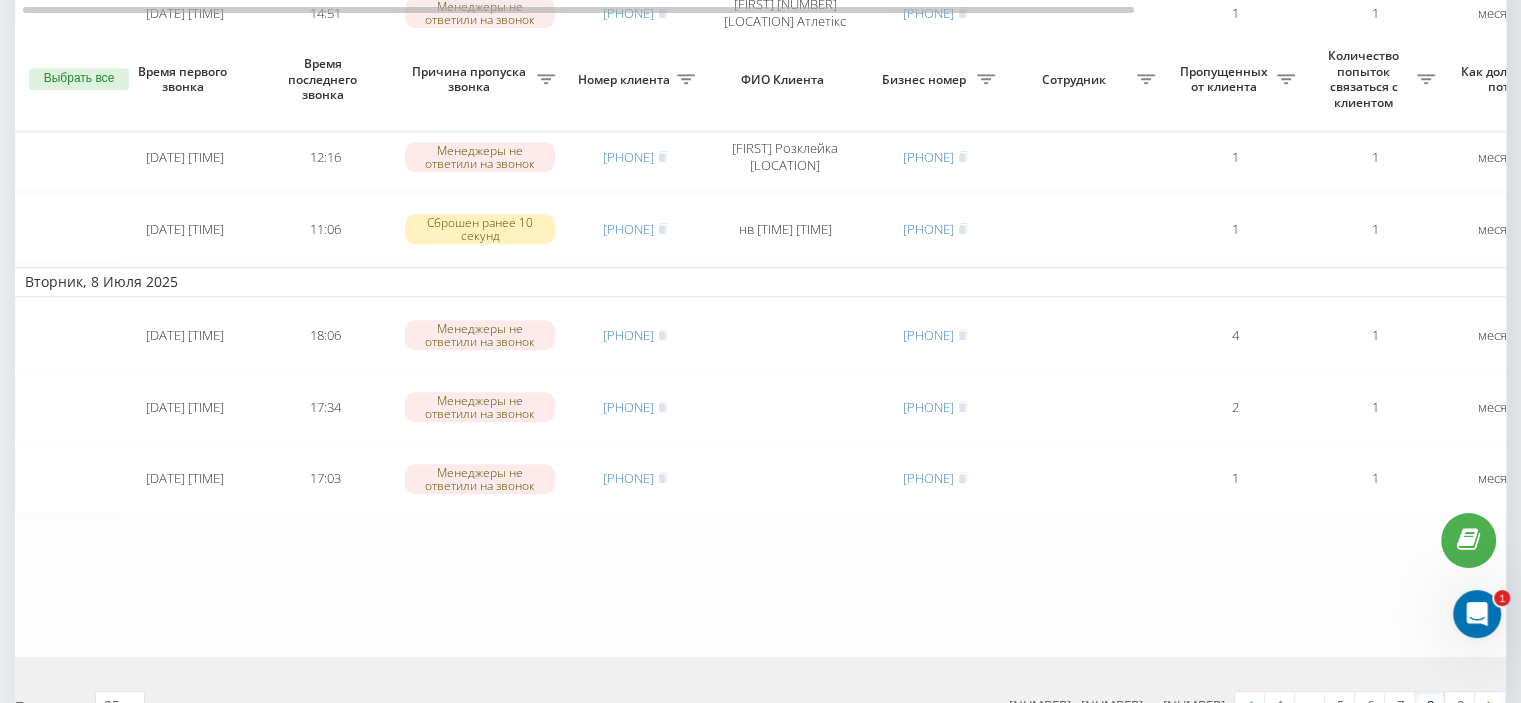 scroll, scrollTop: 1700, scrollLeft: 0, axis: vertical 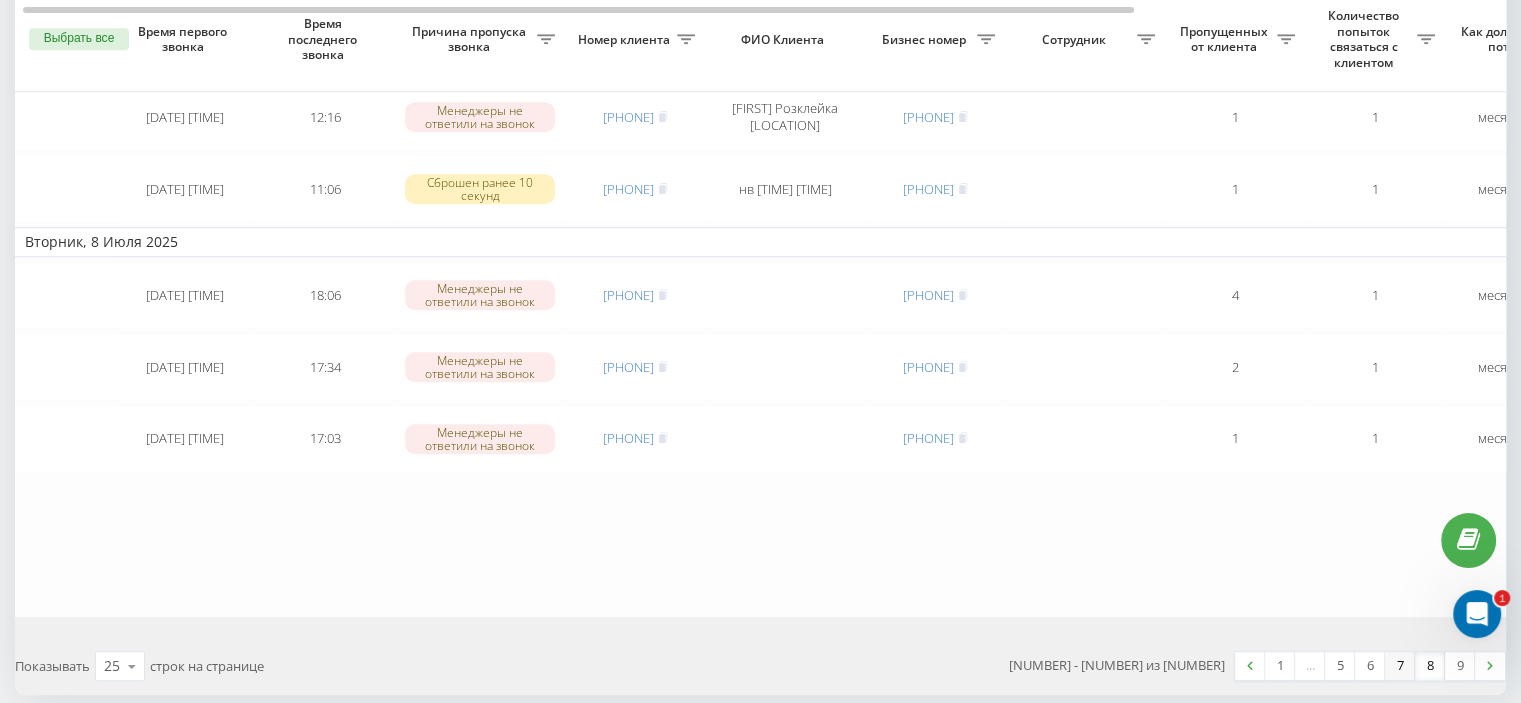 click on "7" at bounding box center [1400, 666] 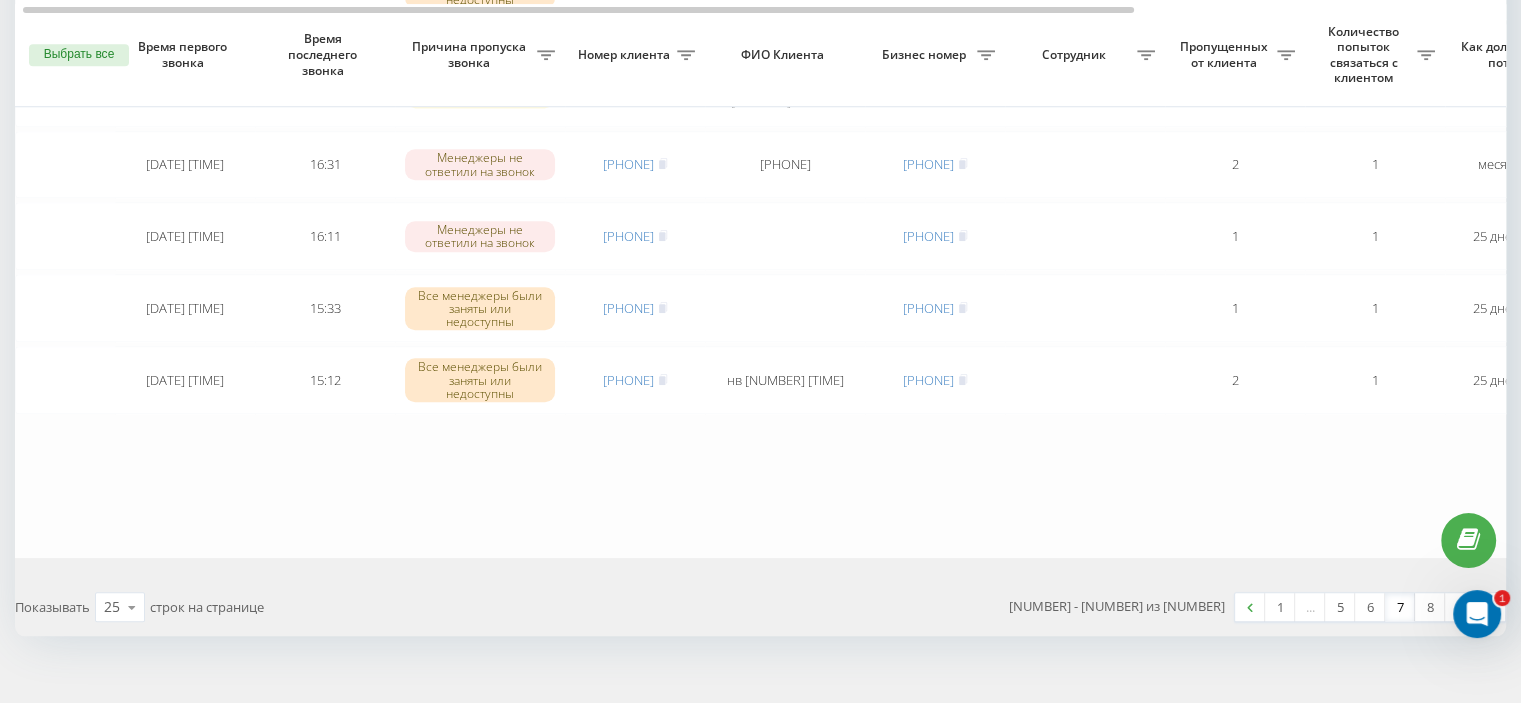 scroll, scrollTop: 1842, scrollLeft: 0, axis: vertical 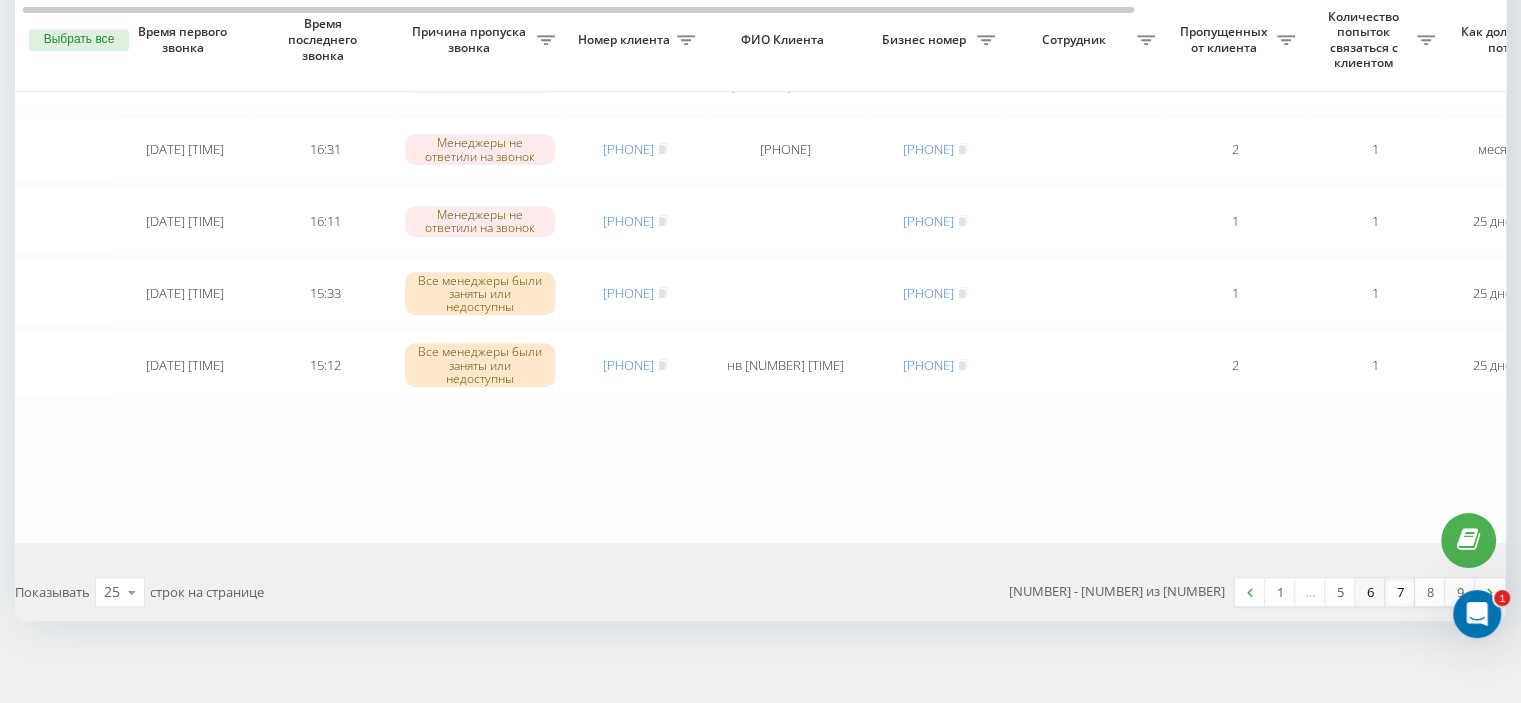click on "6" at bounding box center [1370, 592] 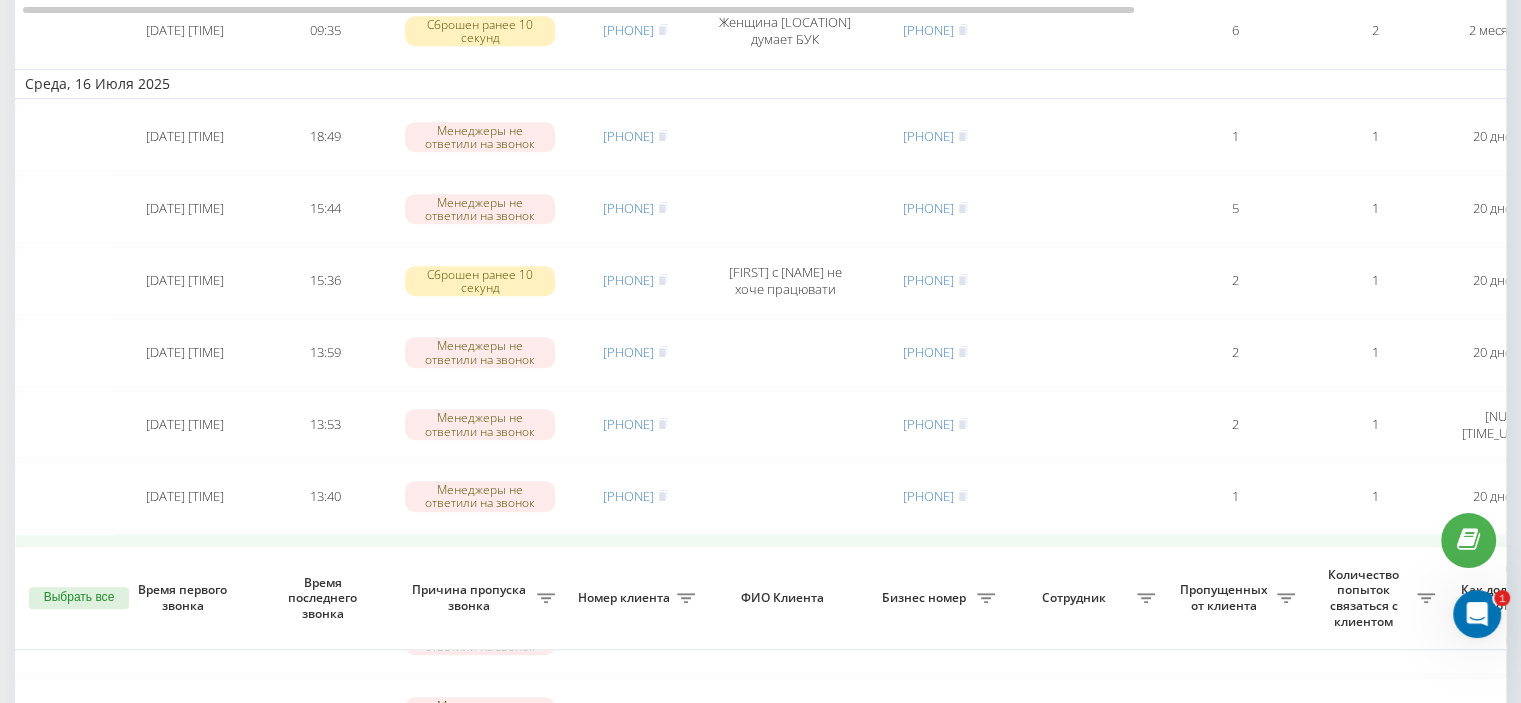 scroll, scrollTop: 1774, scrollLeft: 0, axis: vertical 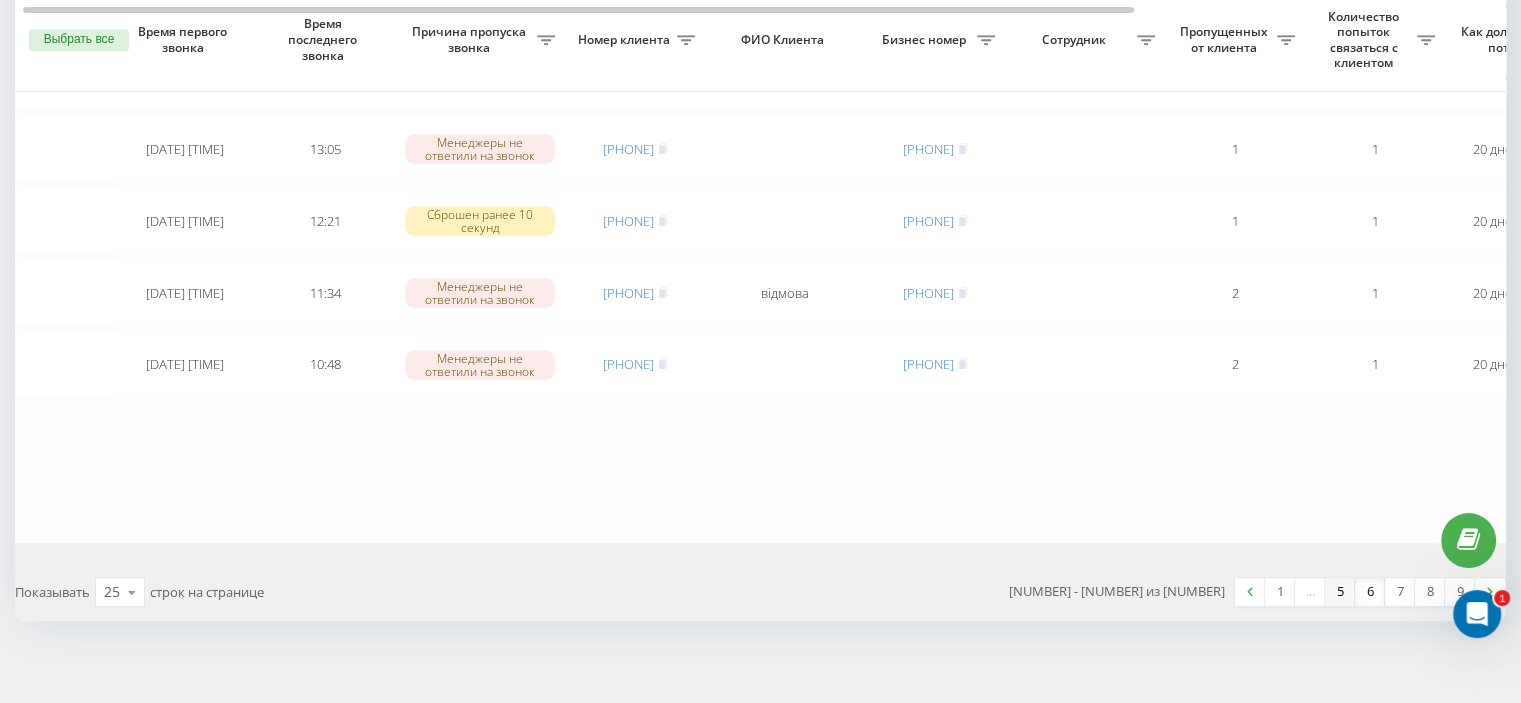click on "5" at bounding box center [1340, 592] 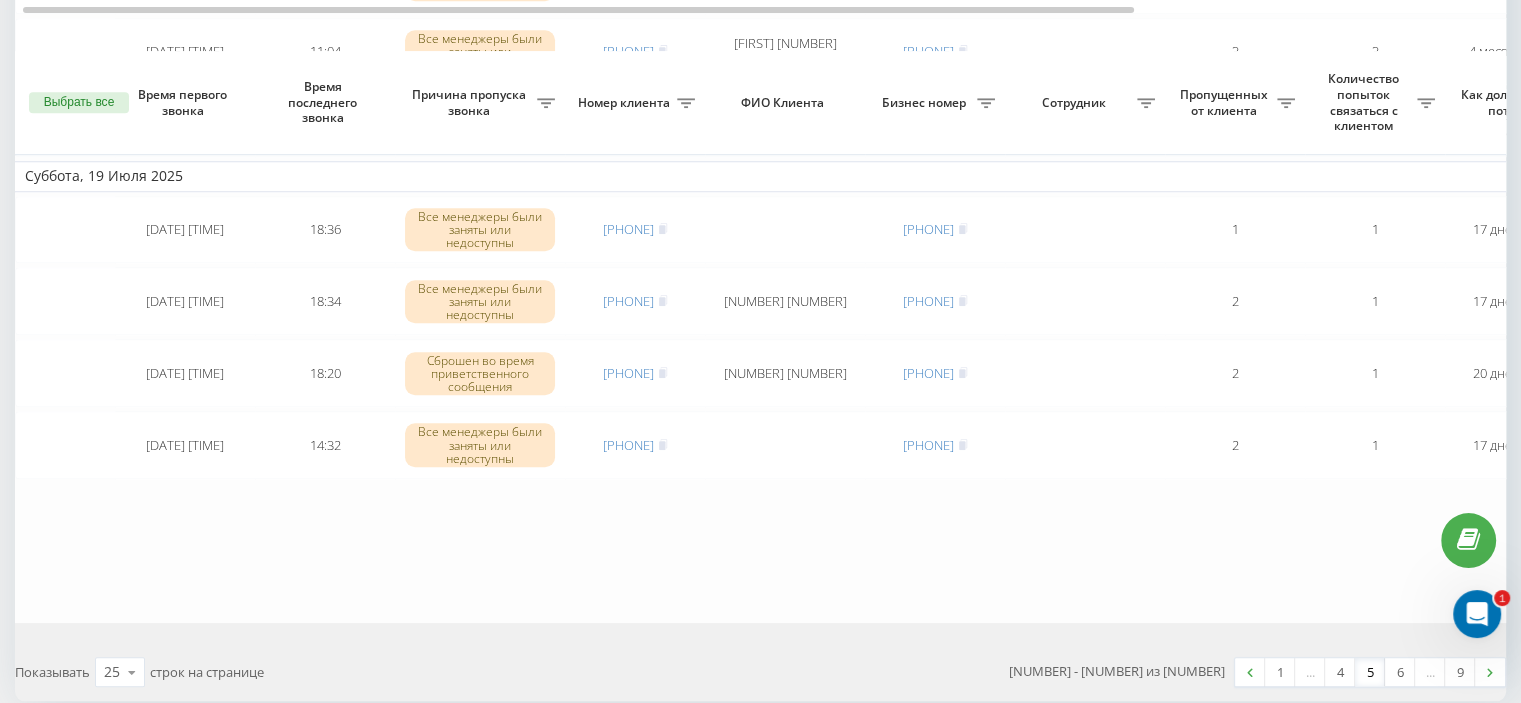 scroll, scrollTop: 1774, scrollLeft: 0, axis: vertical 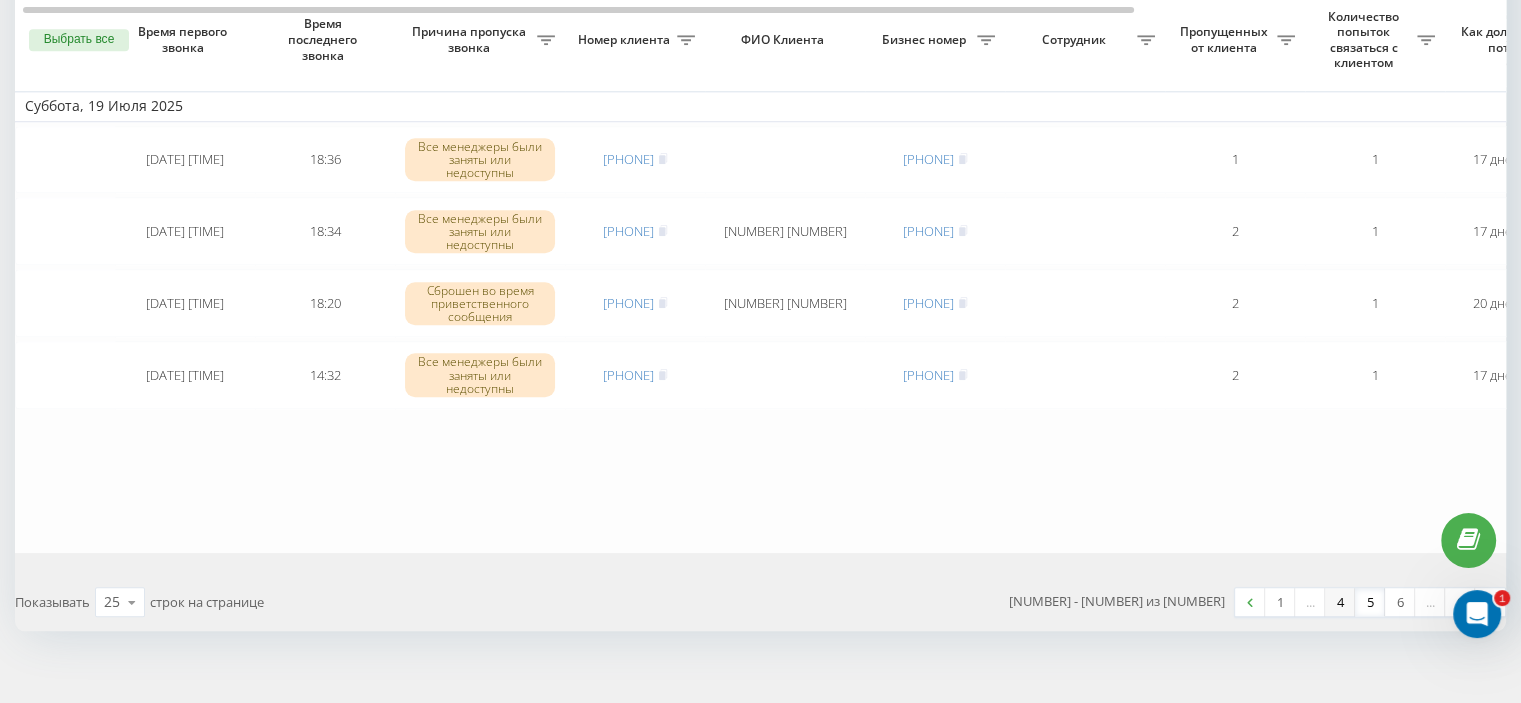 click on "4" at bounding box center (1340, 602) 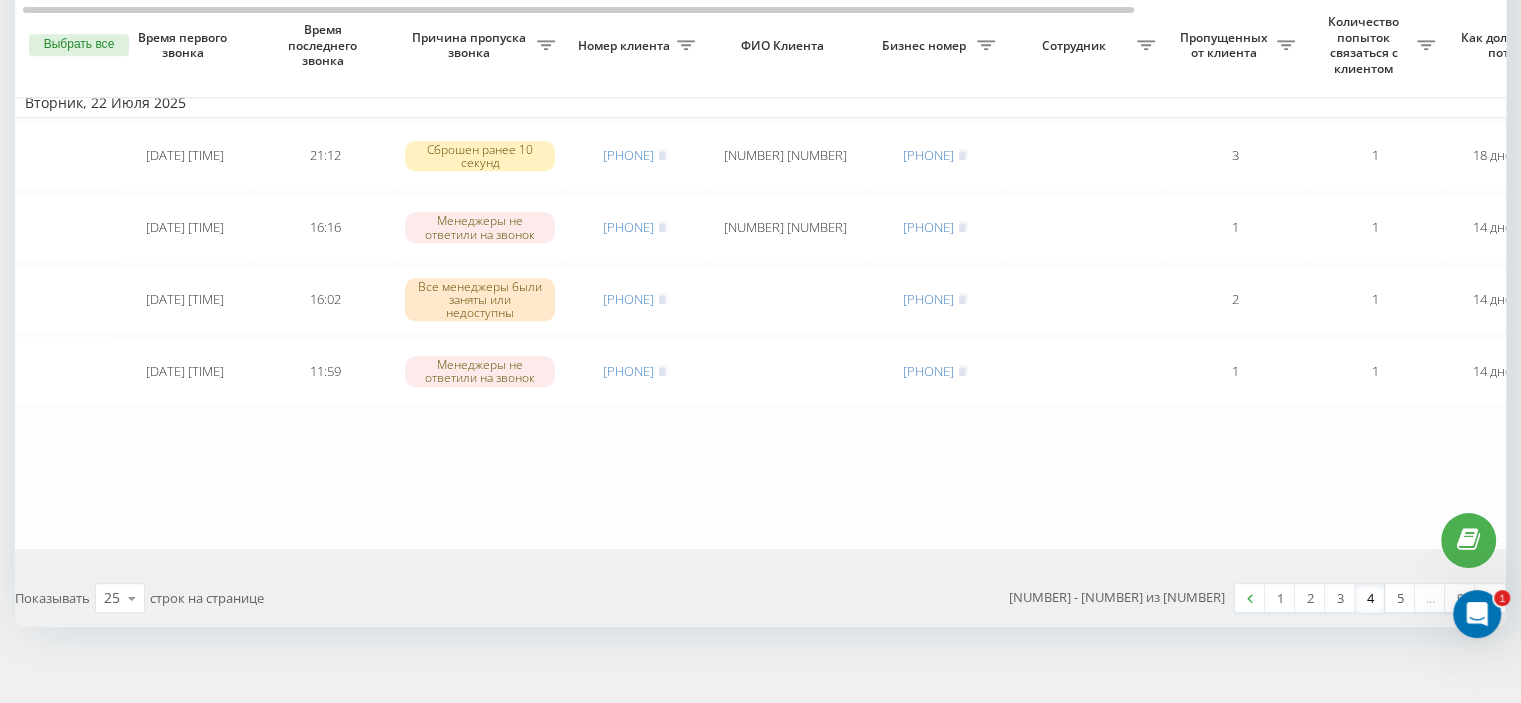 scroll, scrollTop: 1876, scrollLeft: 0, axis: vertical 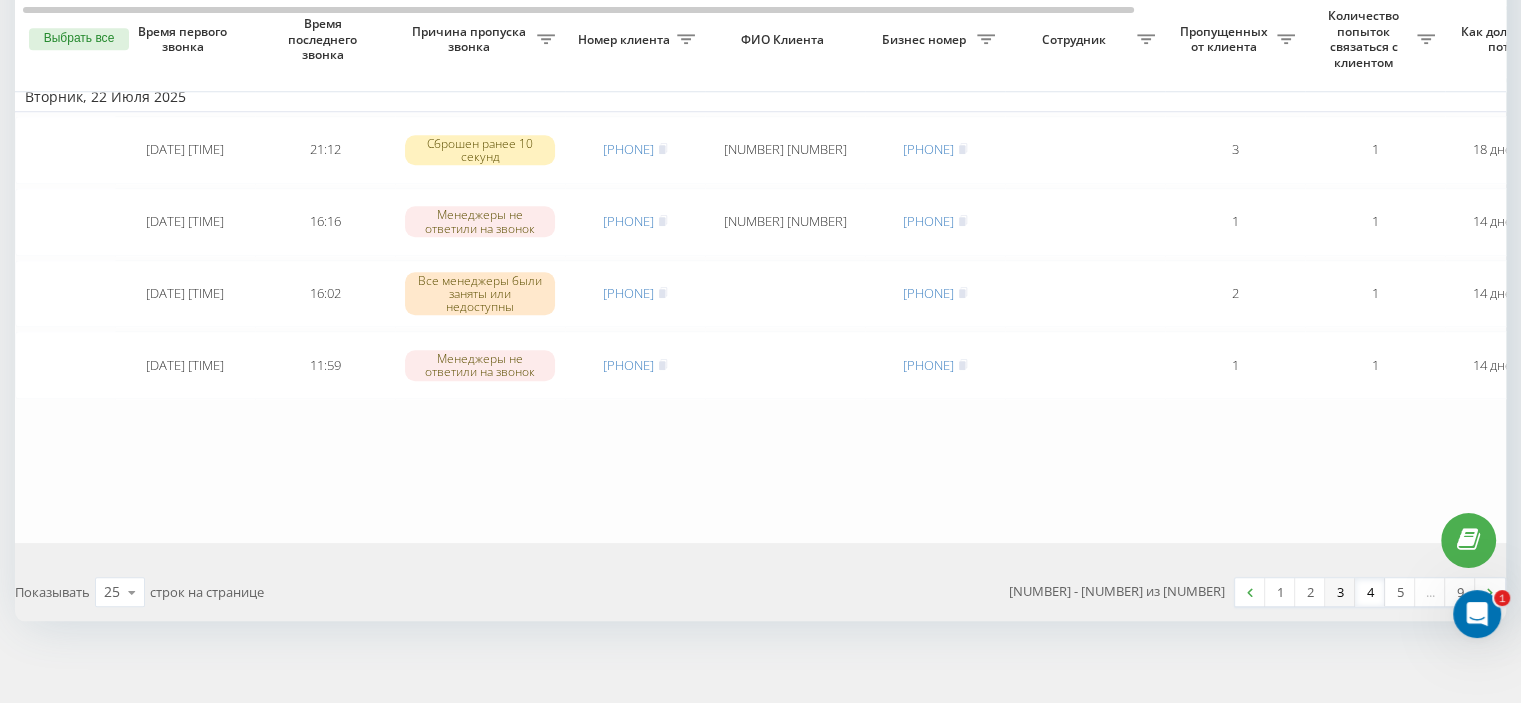 click on "3" at bounding box center [1340, 592] 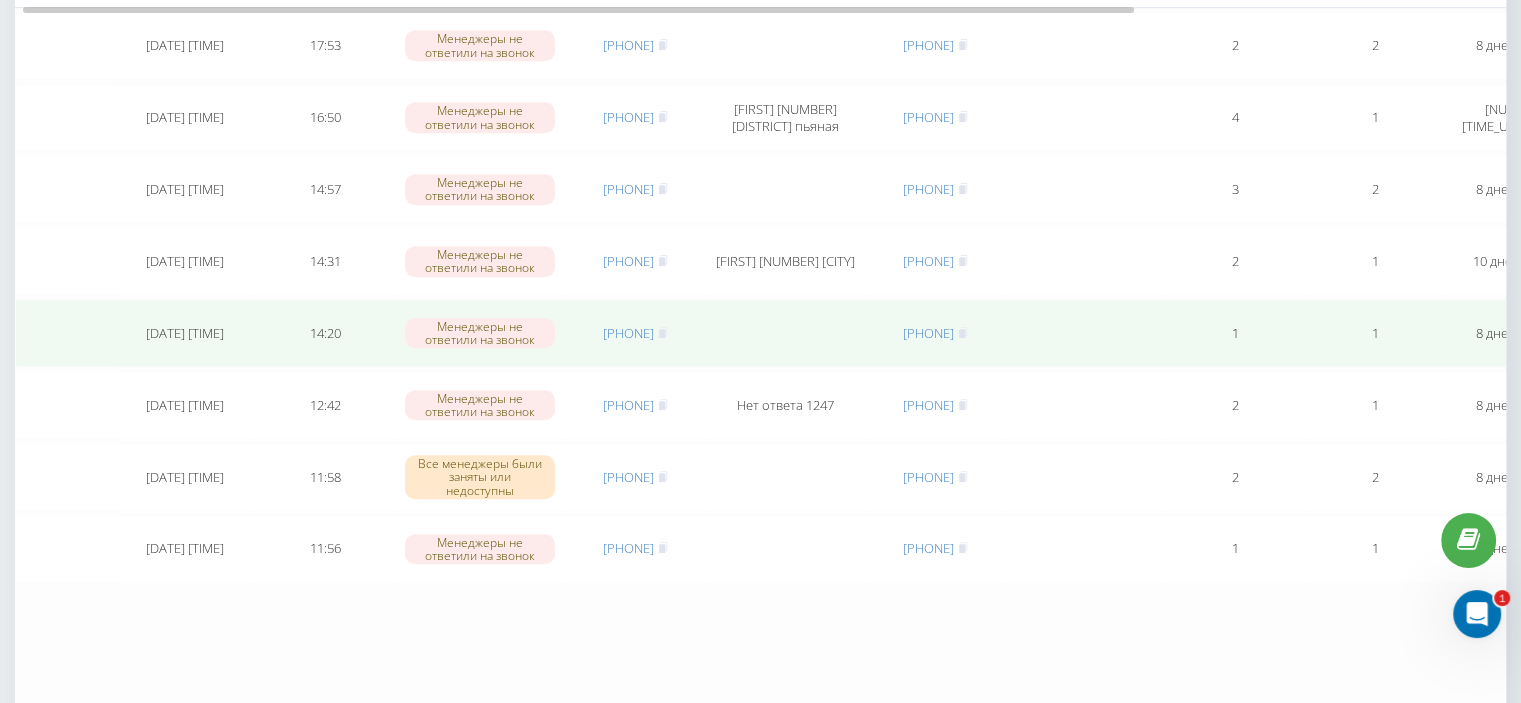 scroll, scrollTop: 1802, scrollLeft: 0, axis: vertical 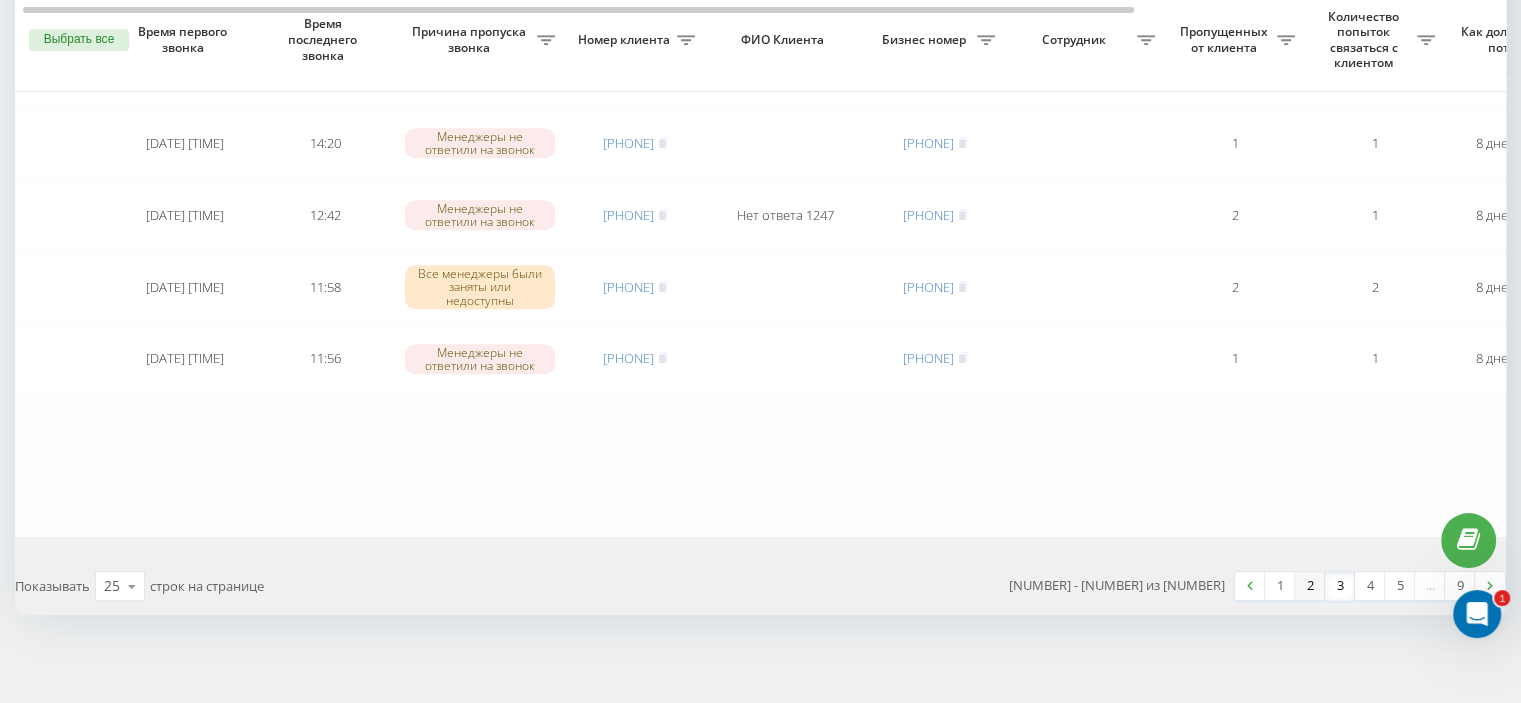 click on "2" at bounding box center (1310, 586) 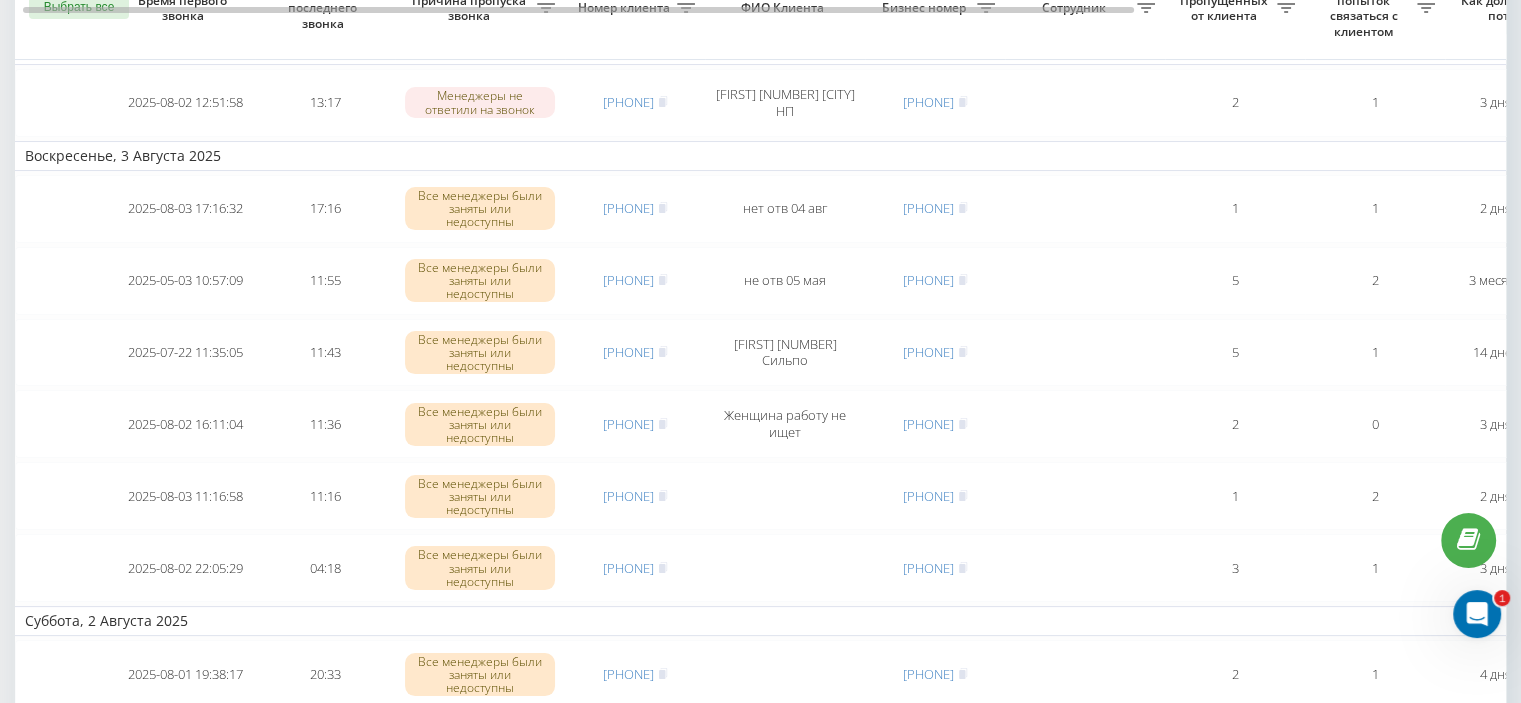 scroll, scrollTop: 108, scrollLeft: 0, axis: vertical 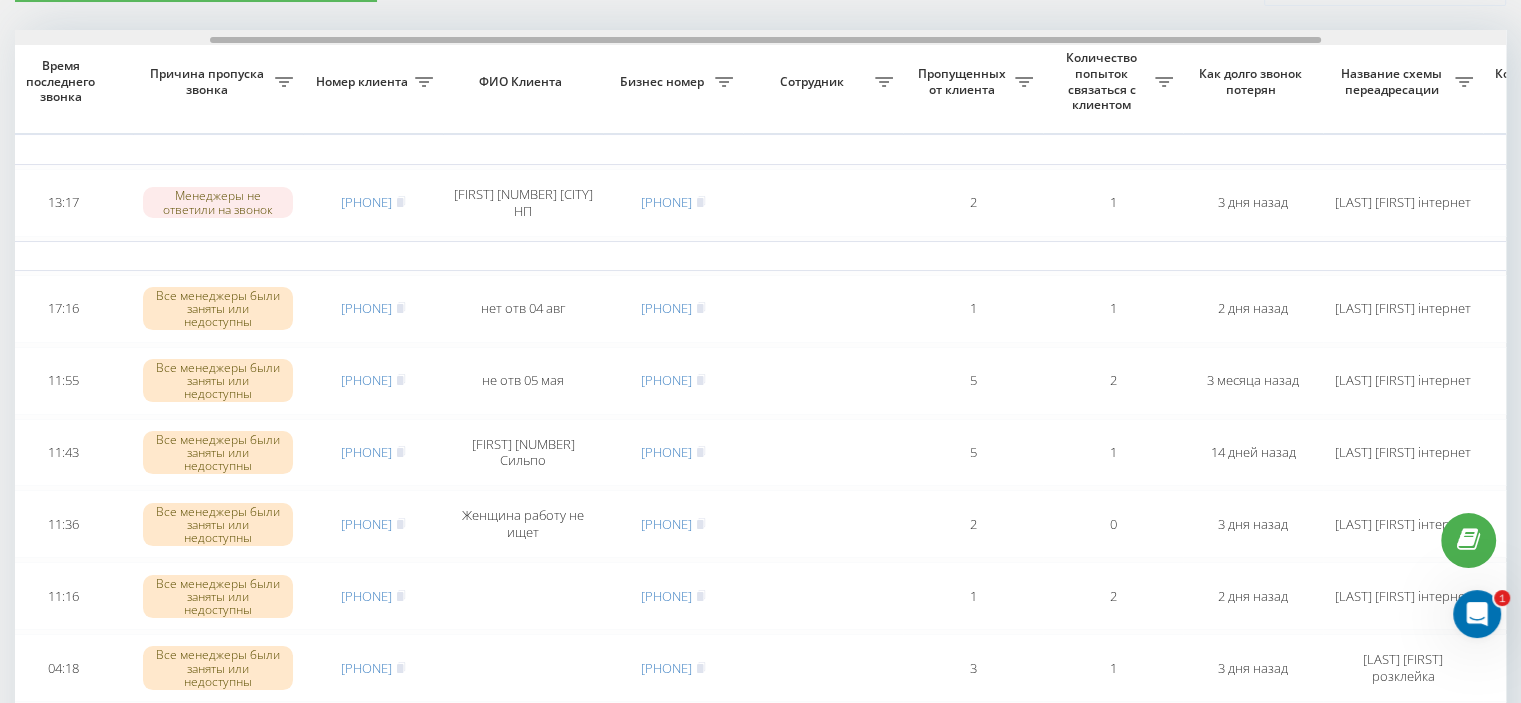 drag, startPoint x: 611, startPoint y: 36, endPoint x: 805, endPoint y: 54, distance: 194.83327 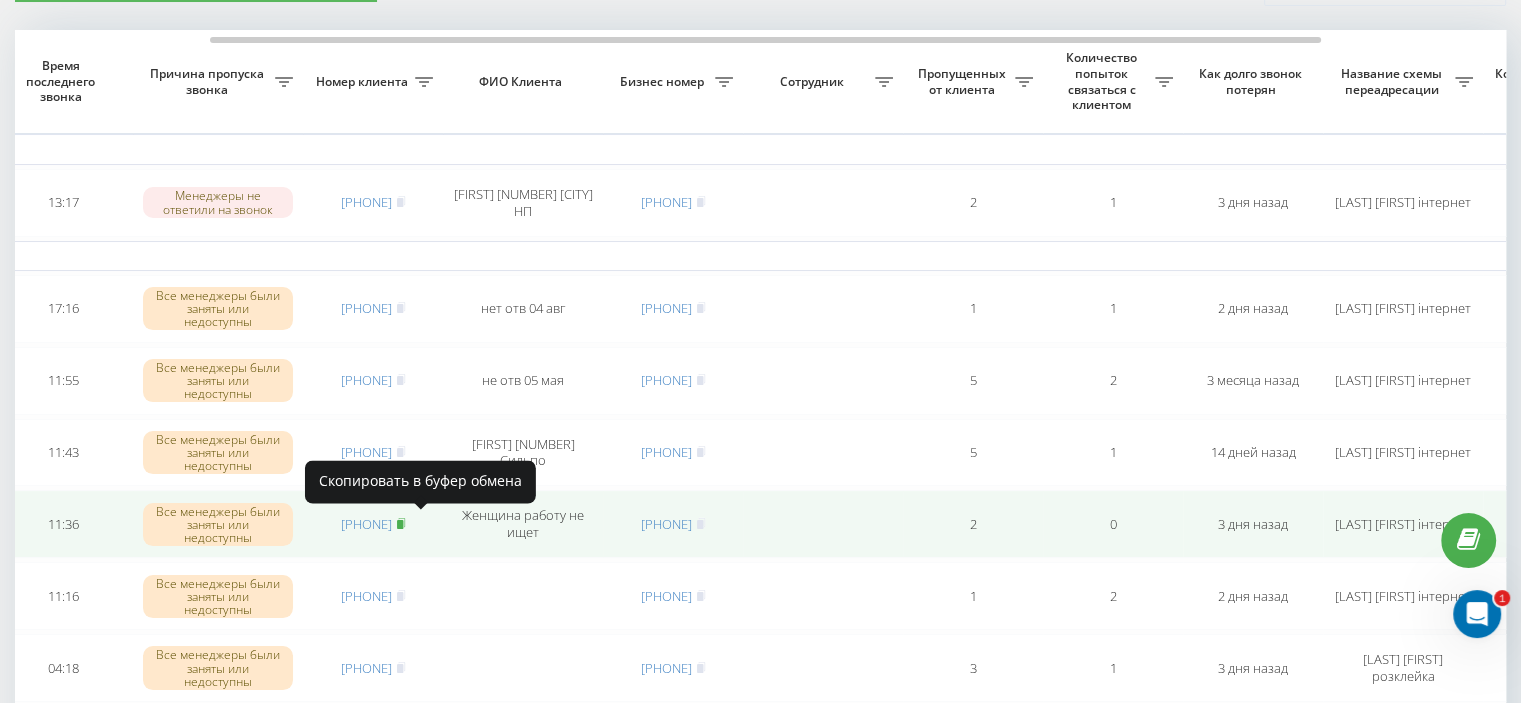 click 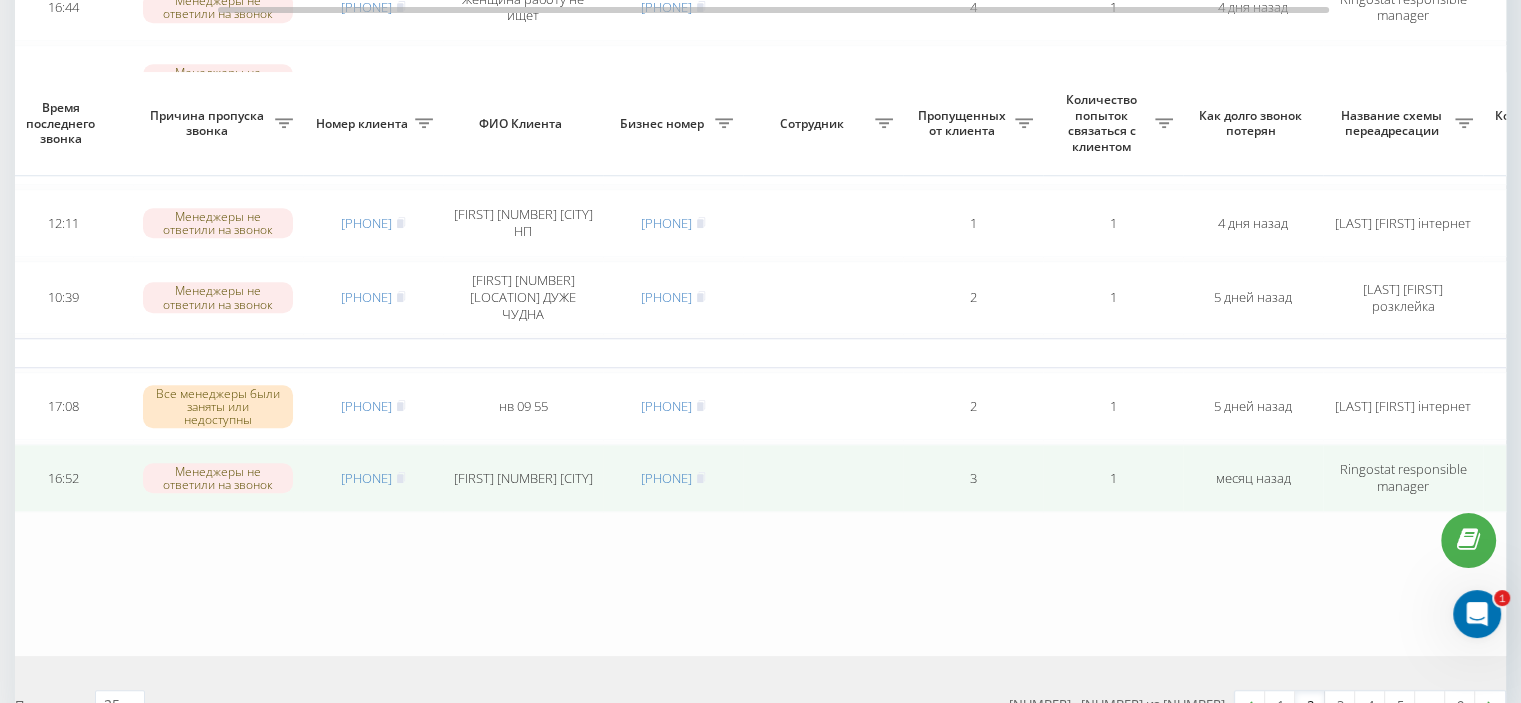 scroll, scrollTop: 1808, scrollLeft: 0, axis: vertical 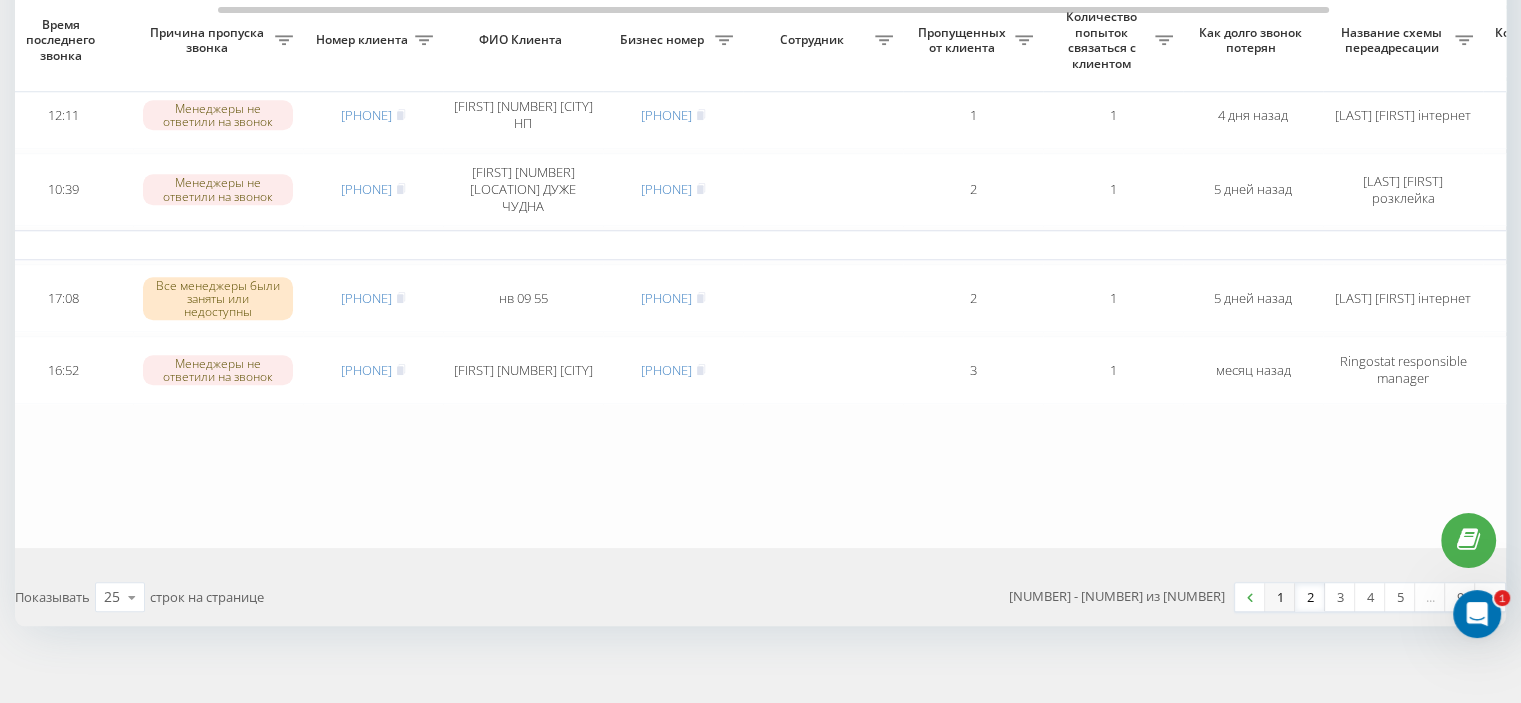 click on "1" at bounding box center (1280, 597) 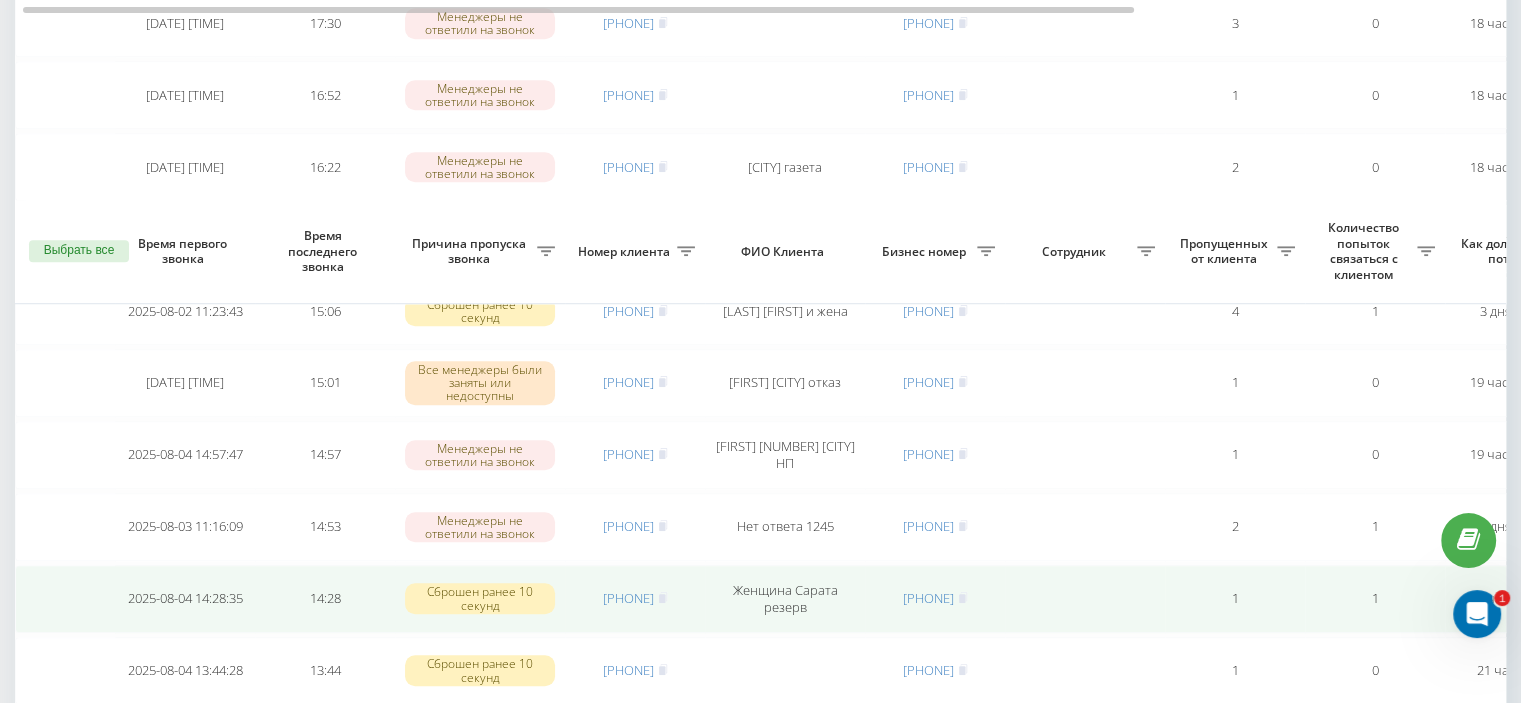 scroll, scrollTop: 1707, scrollLeft: 0, axis: vertical 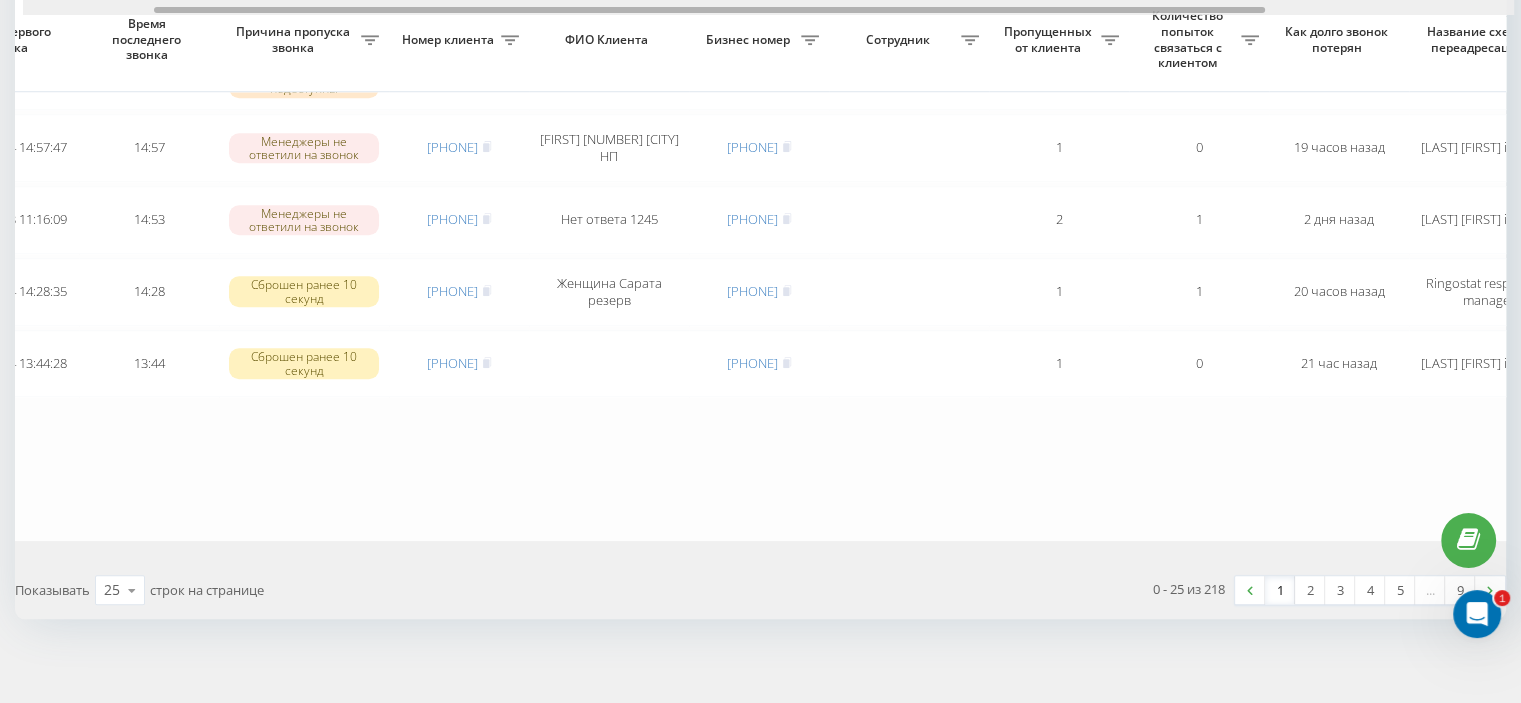 drag, startPoint x: 628, startPoint y: 10, endPoint x: 760, endPoint y: 10, distance: 132 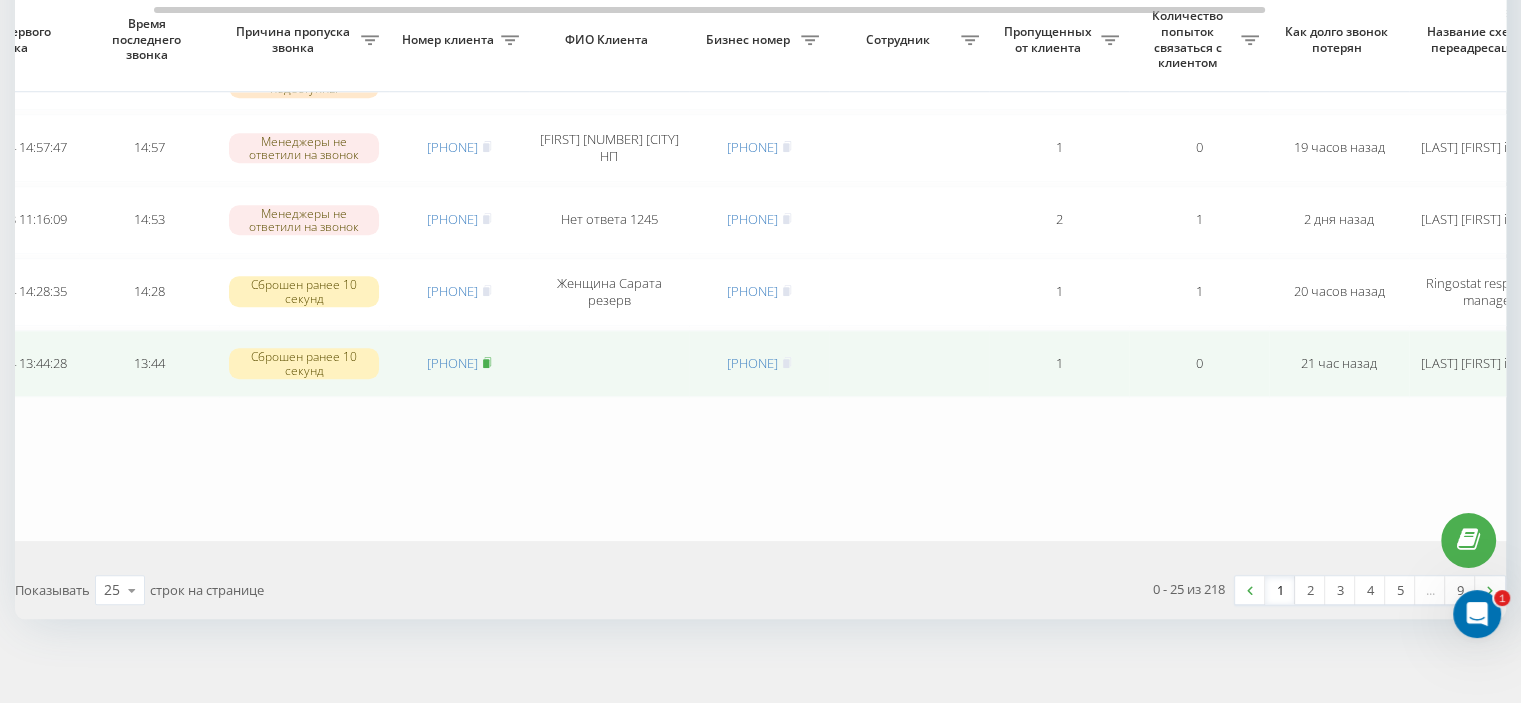 click 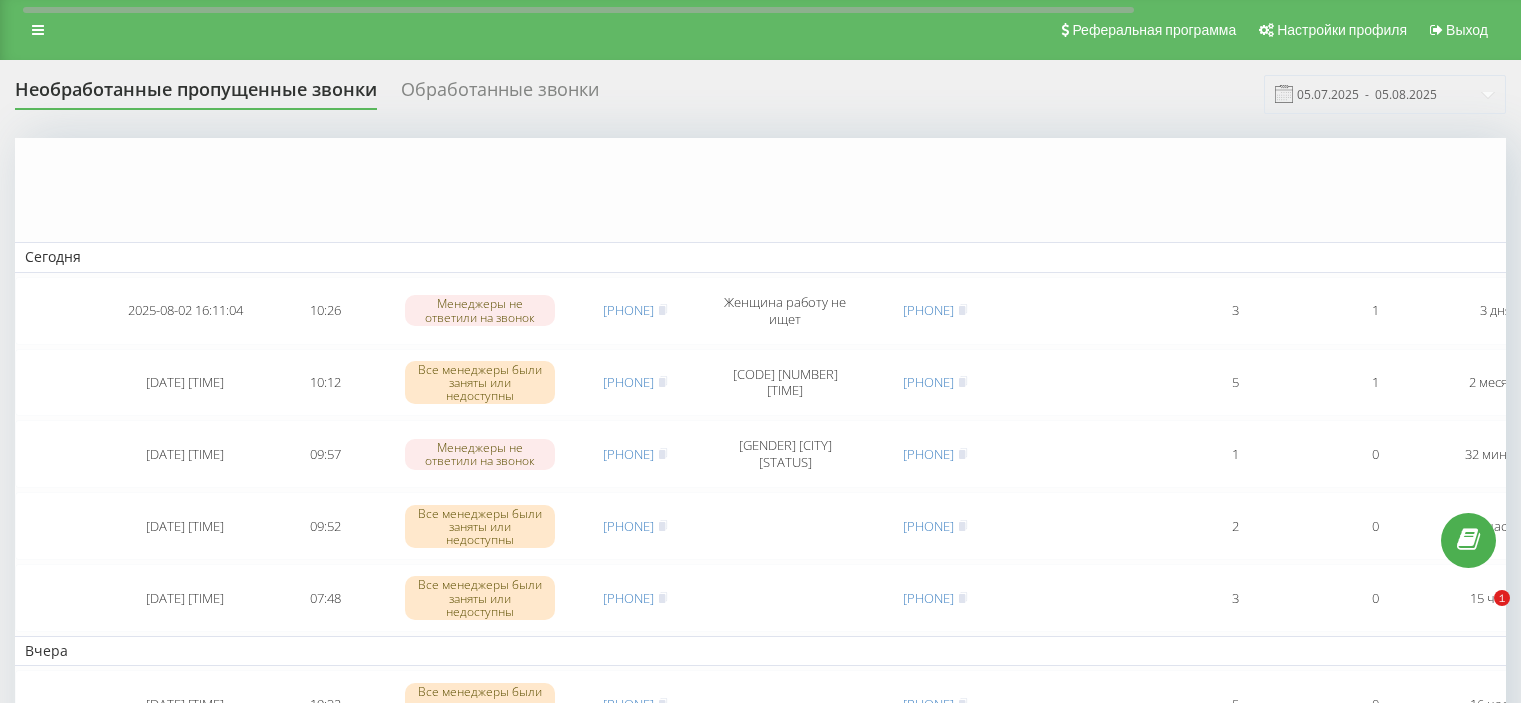 scroll, scrollTop: 1707, scrollLeft: 0, axis: vertical 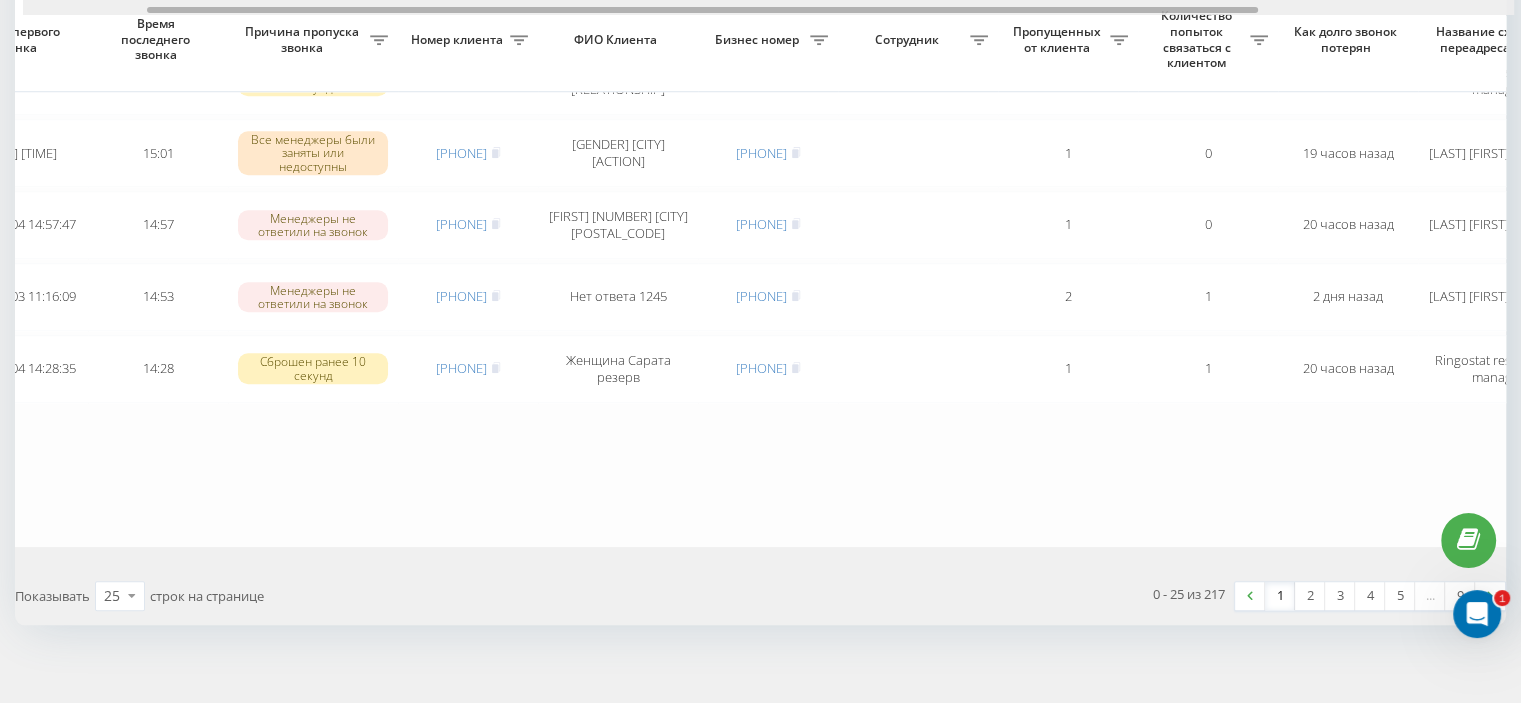drag, startPoint x: 645, startPoint y: 9, endPoint x: 770, endPoint y: 11, distance: 125.016 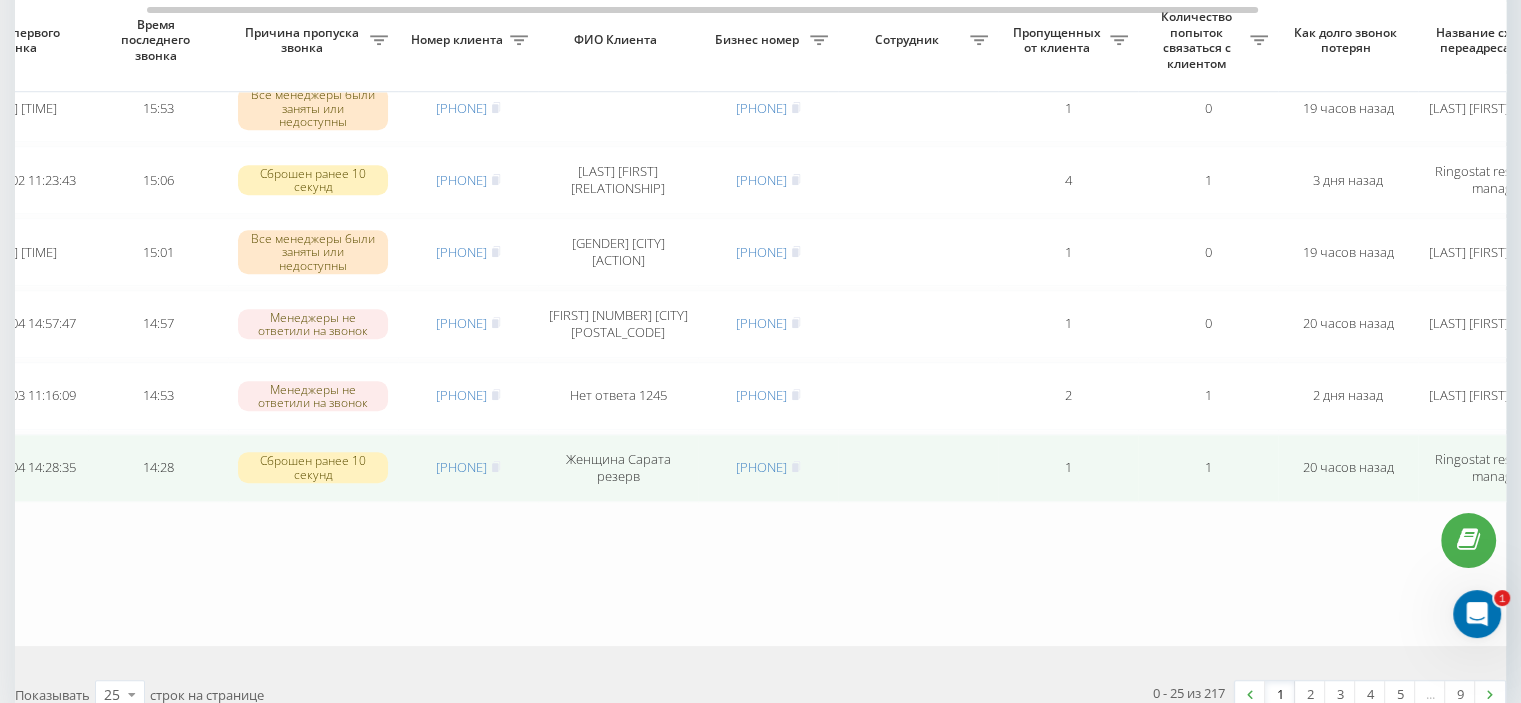 scroll, scrollTop: 1607, scrollLeft: 0, axis: vertical 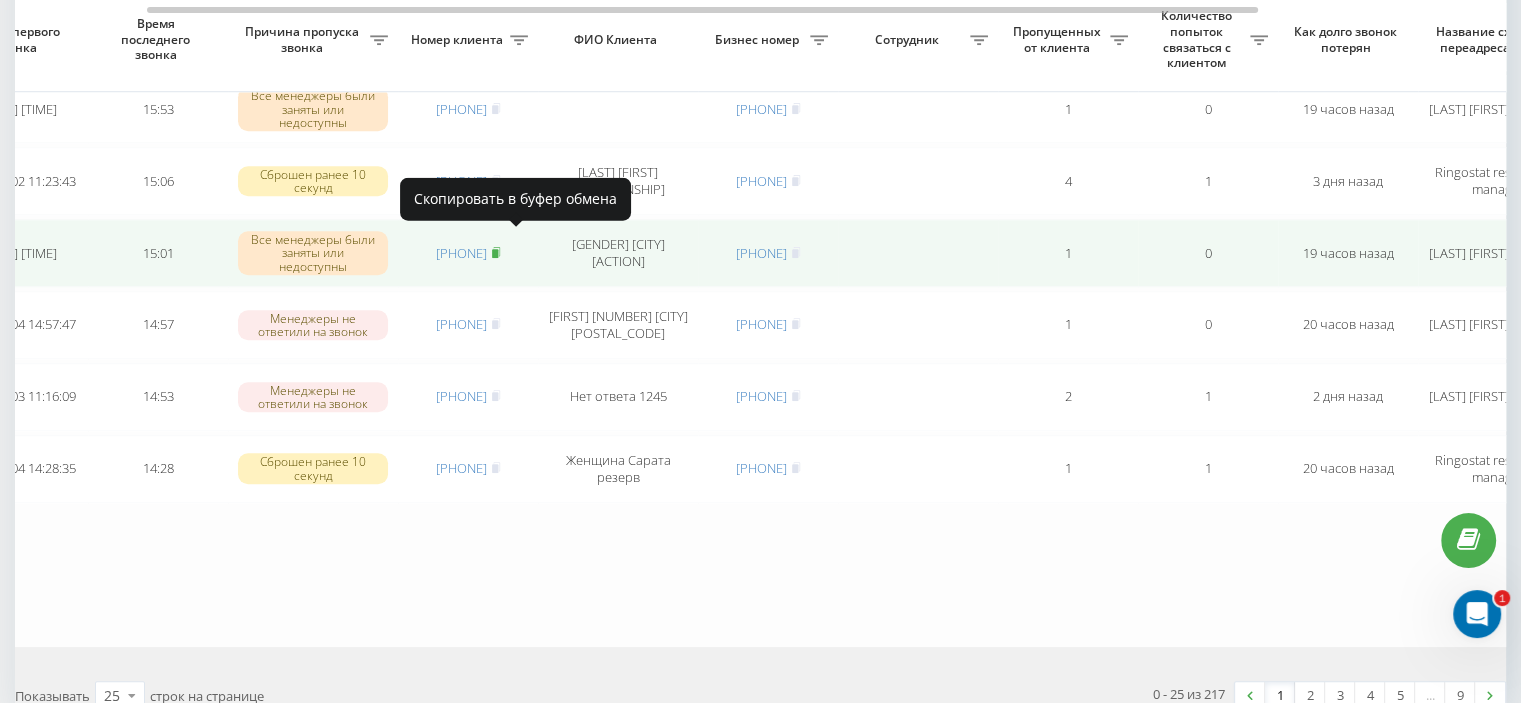 click 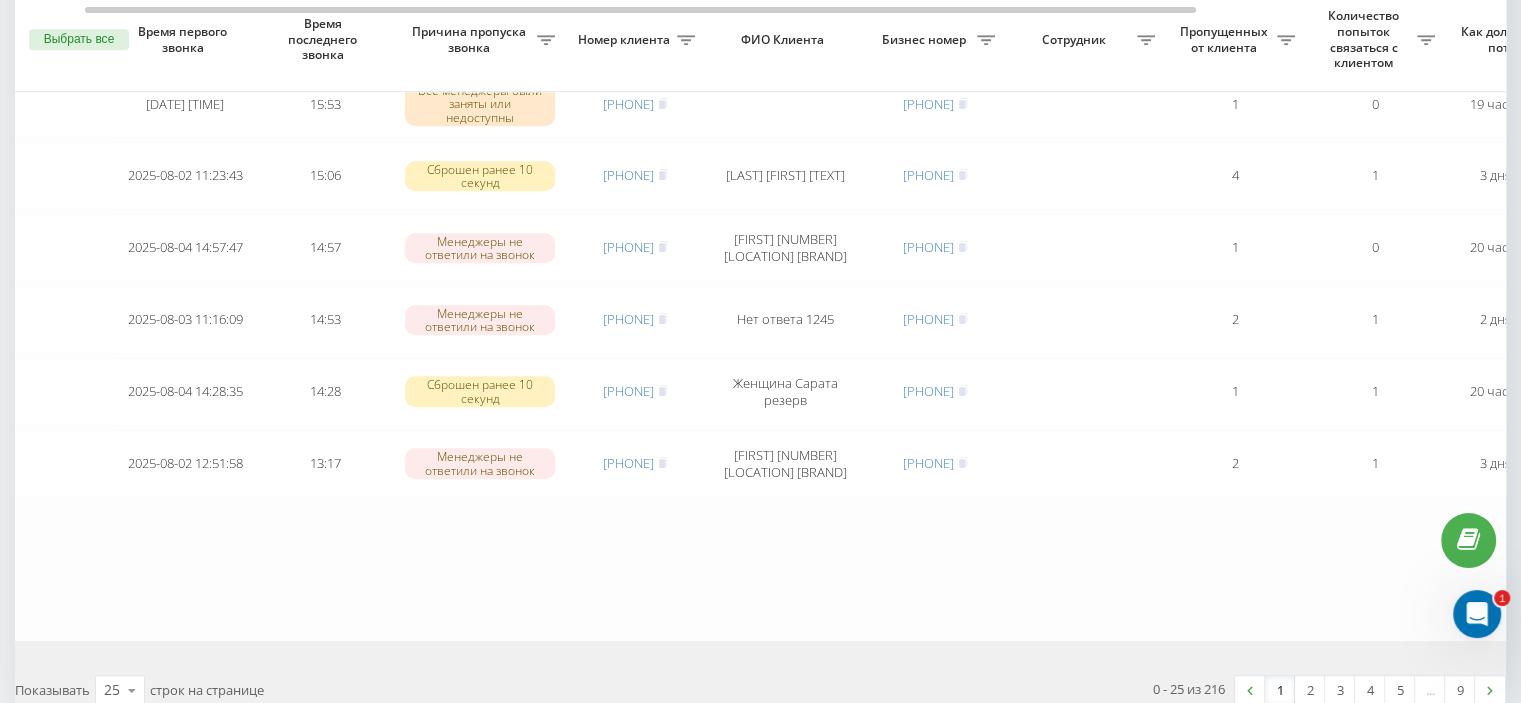 scroll, scrollTop: 1607, scrollLeft: 0, axis: vertical 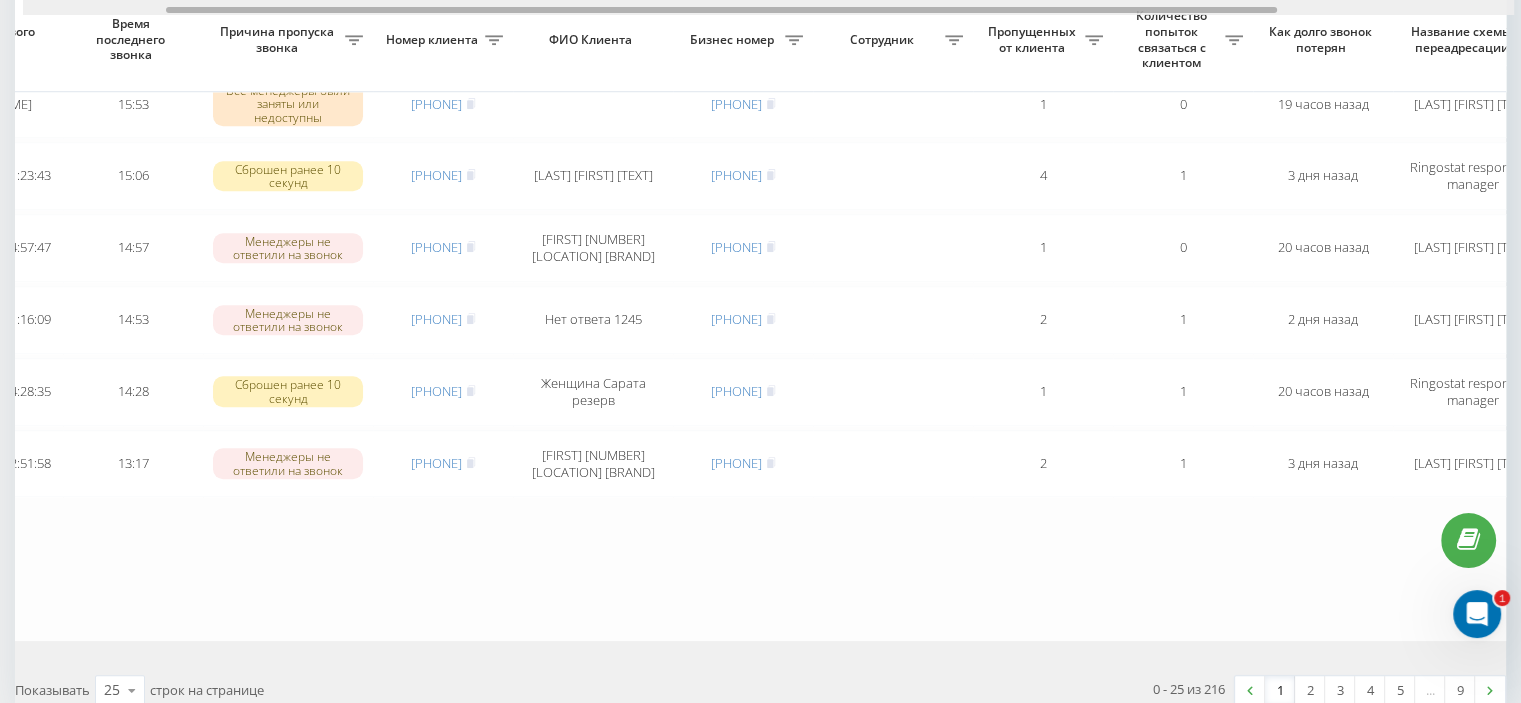 drag, startPoint x: 562, startPoint y: 11, endPoint x: 644, endPoint y: 11, distance: 82 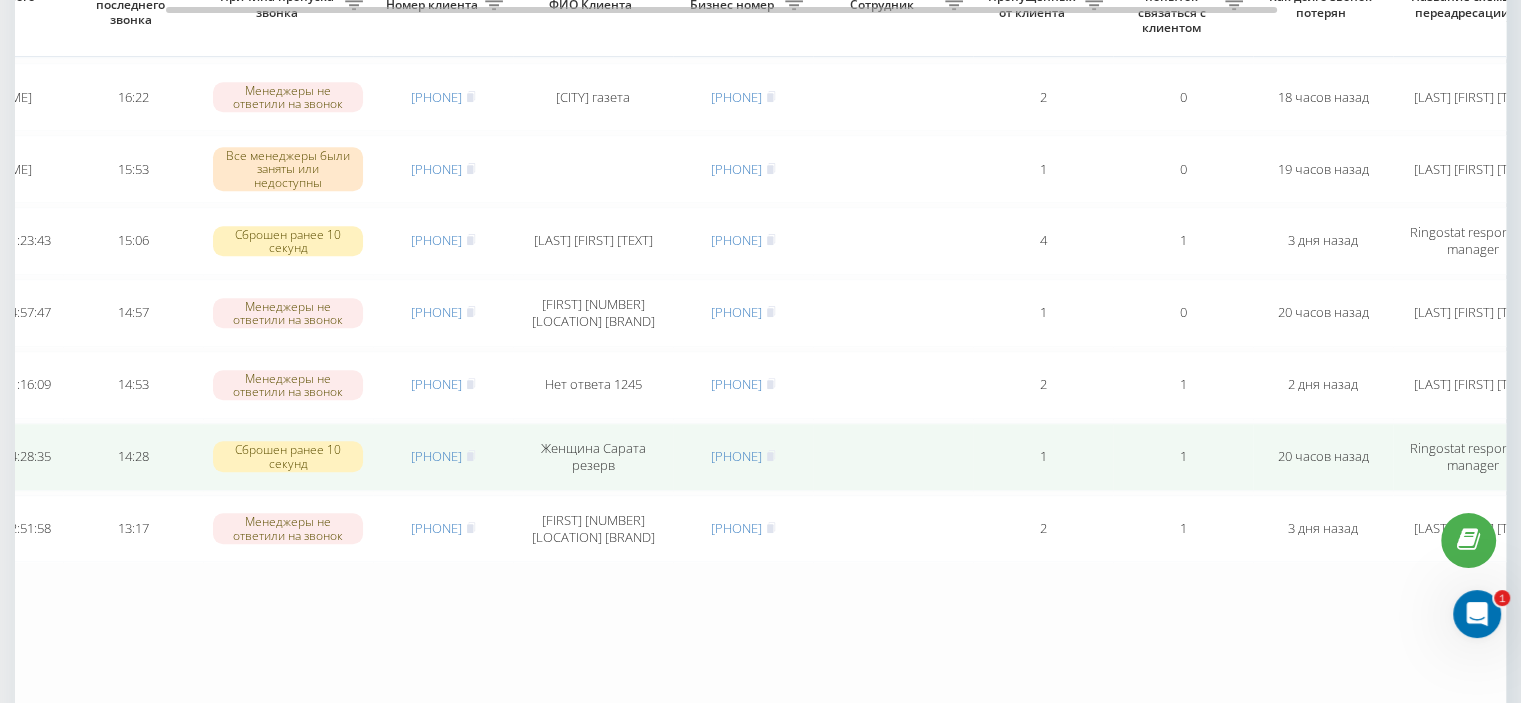 scroll, scrollTop: 1507, scrollLeft: 0, axis: vertical 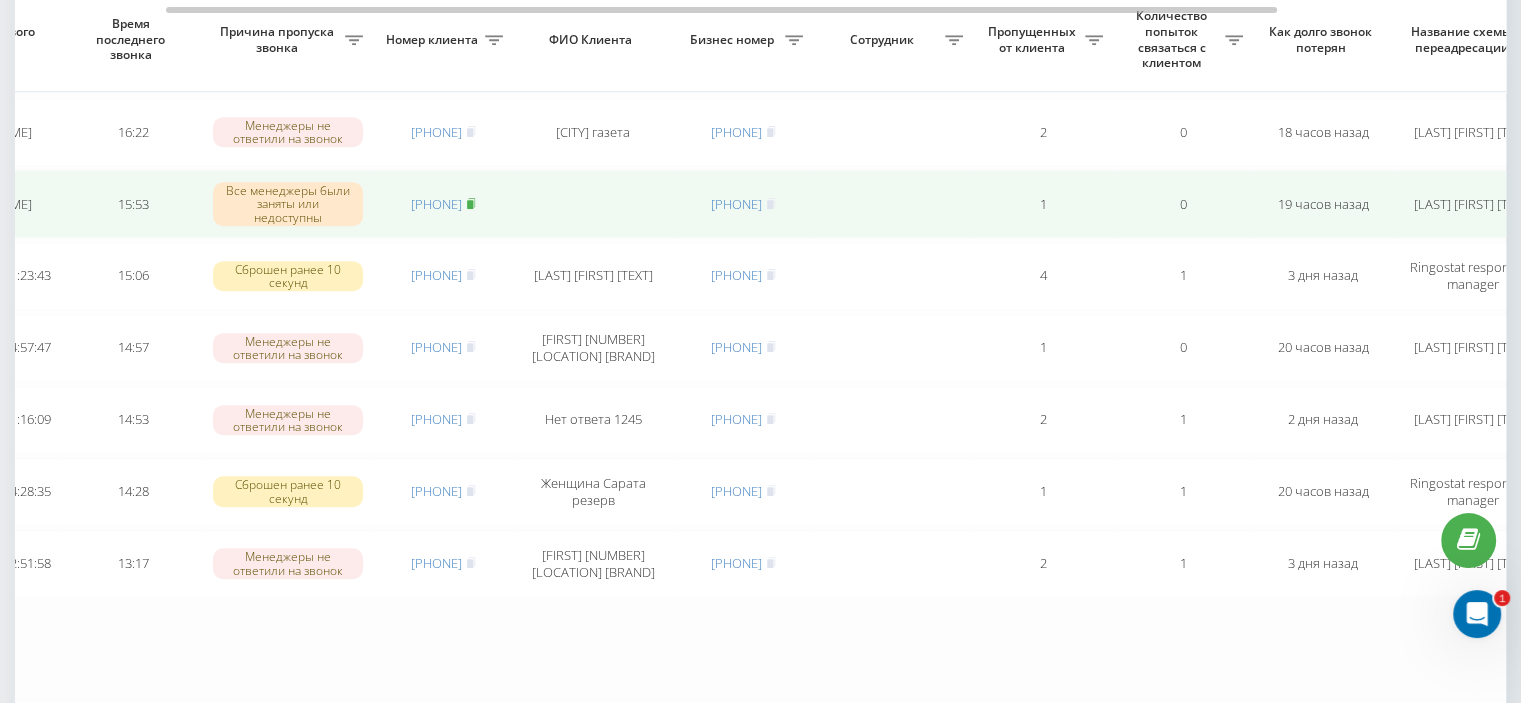 click 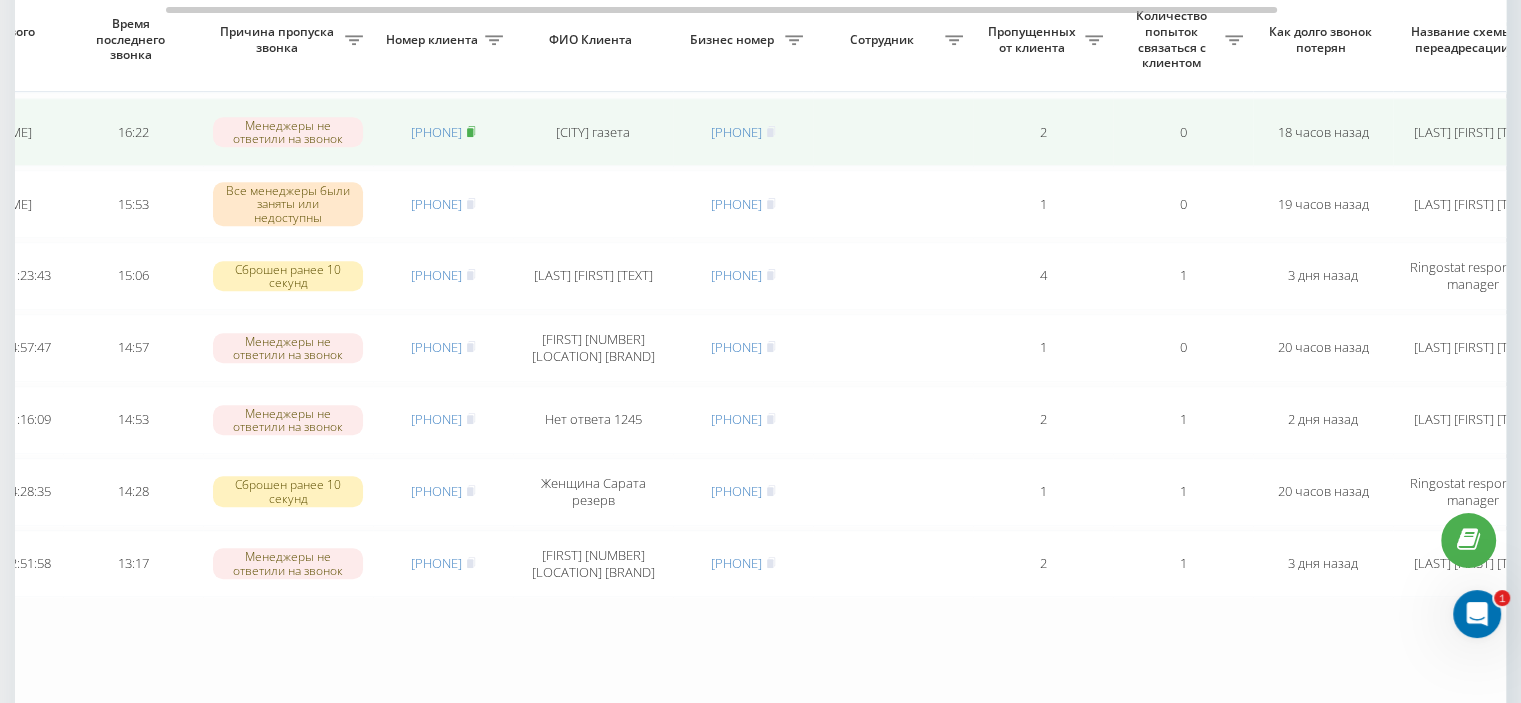click 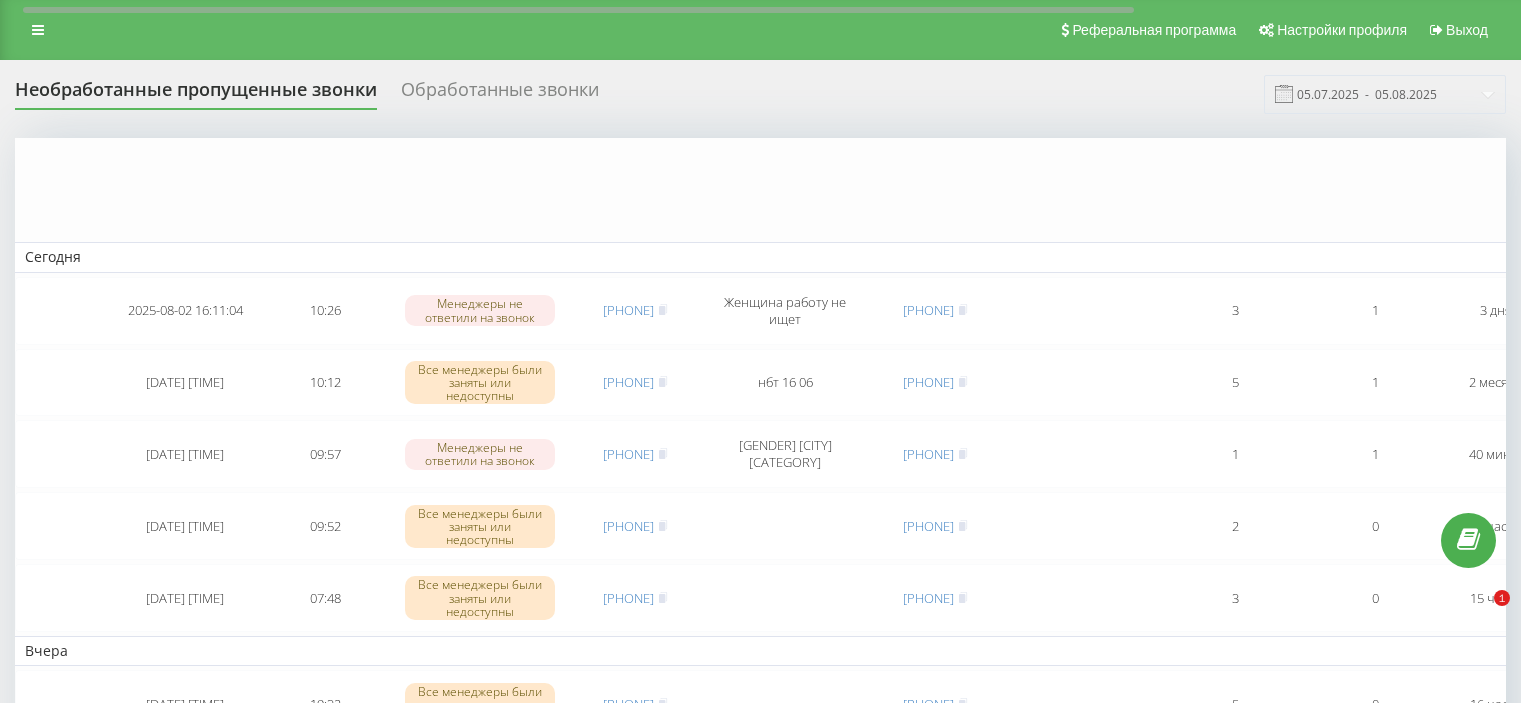scroll, scrollTop: 1507, scrollLeft: 0, axis: vertical 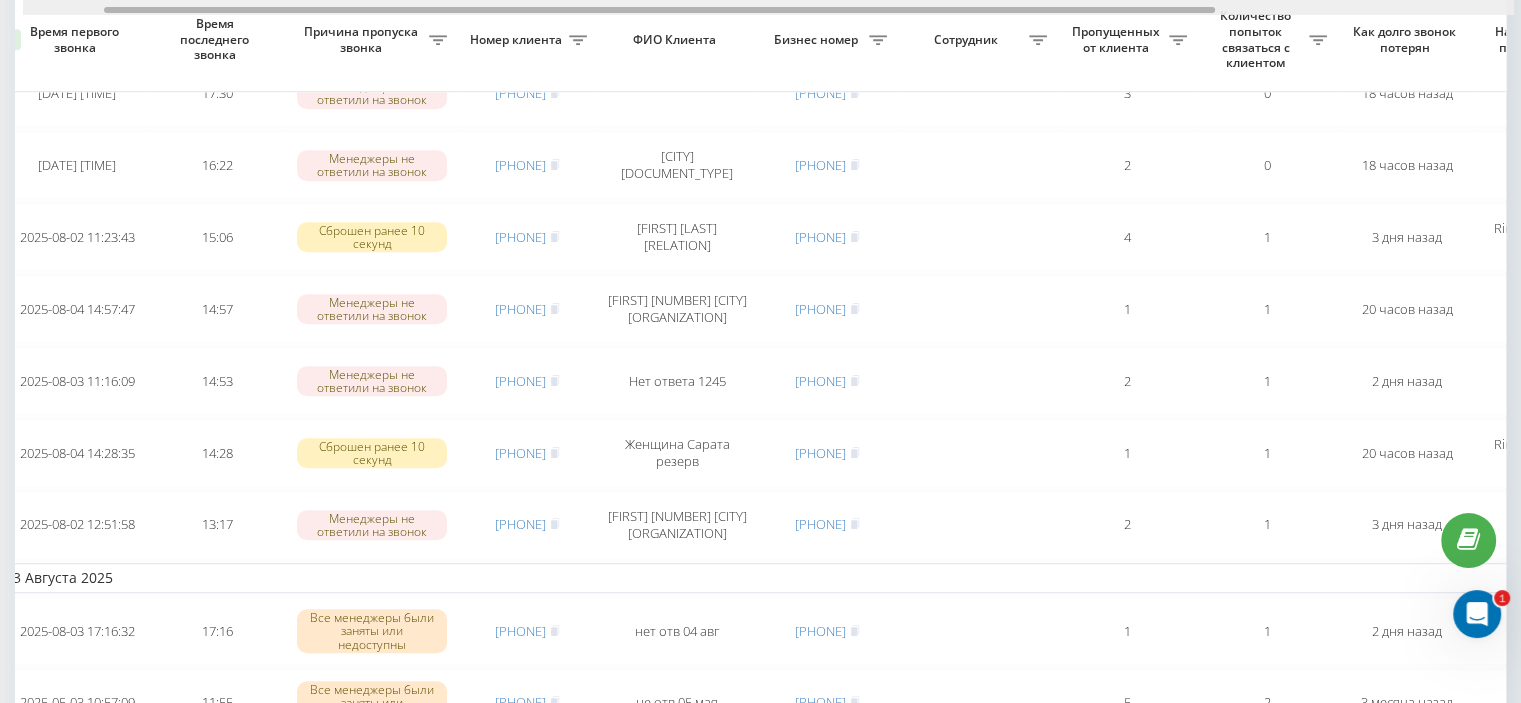 drag, startPoint x: 652, startPoint y: 11, endPoint x: 733, endPoint y: 15, distance: 81.09871 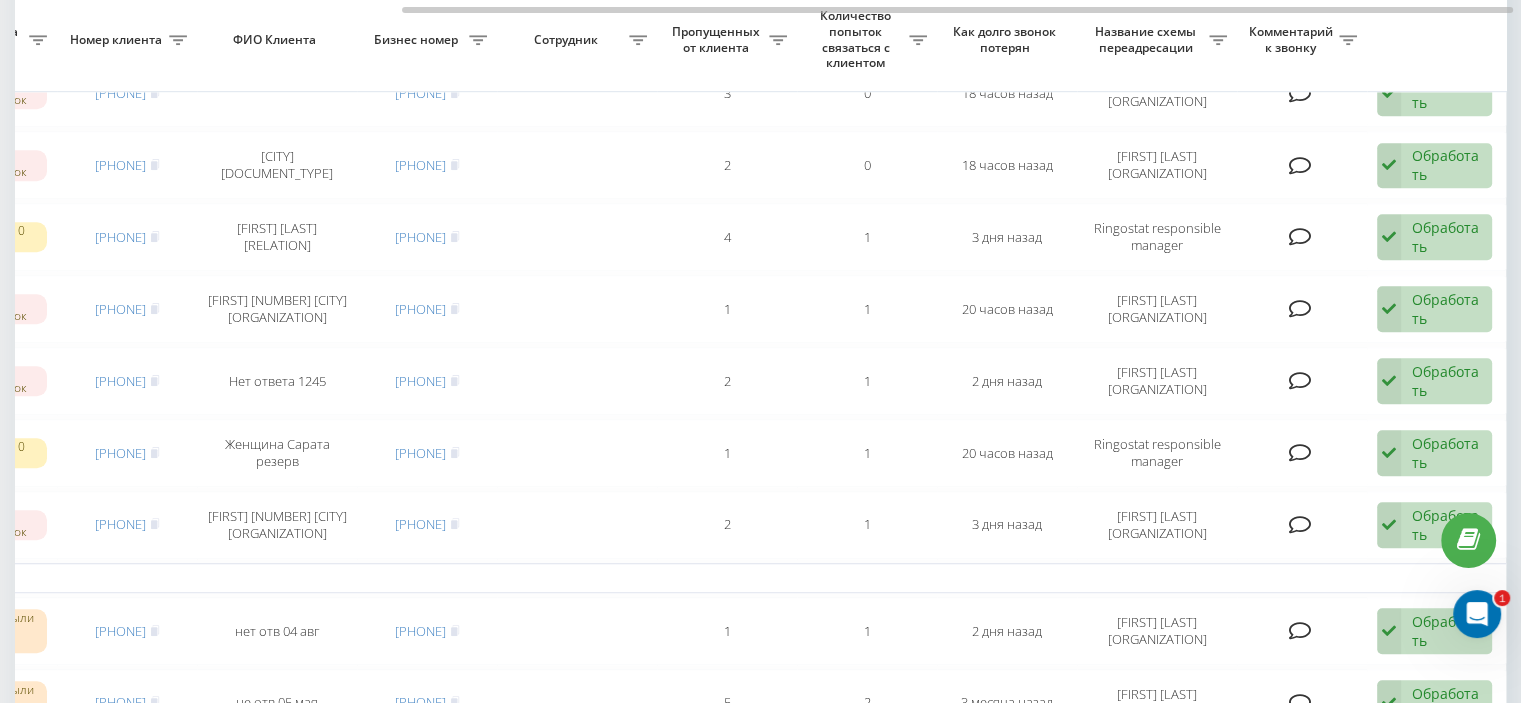 scroll, scrollTop: 1406, scrollLeft: 0, axis: vertical 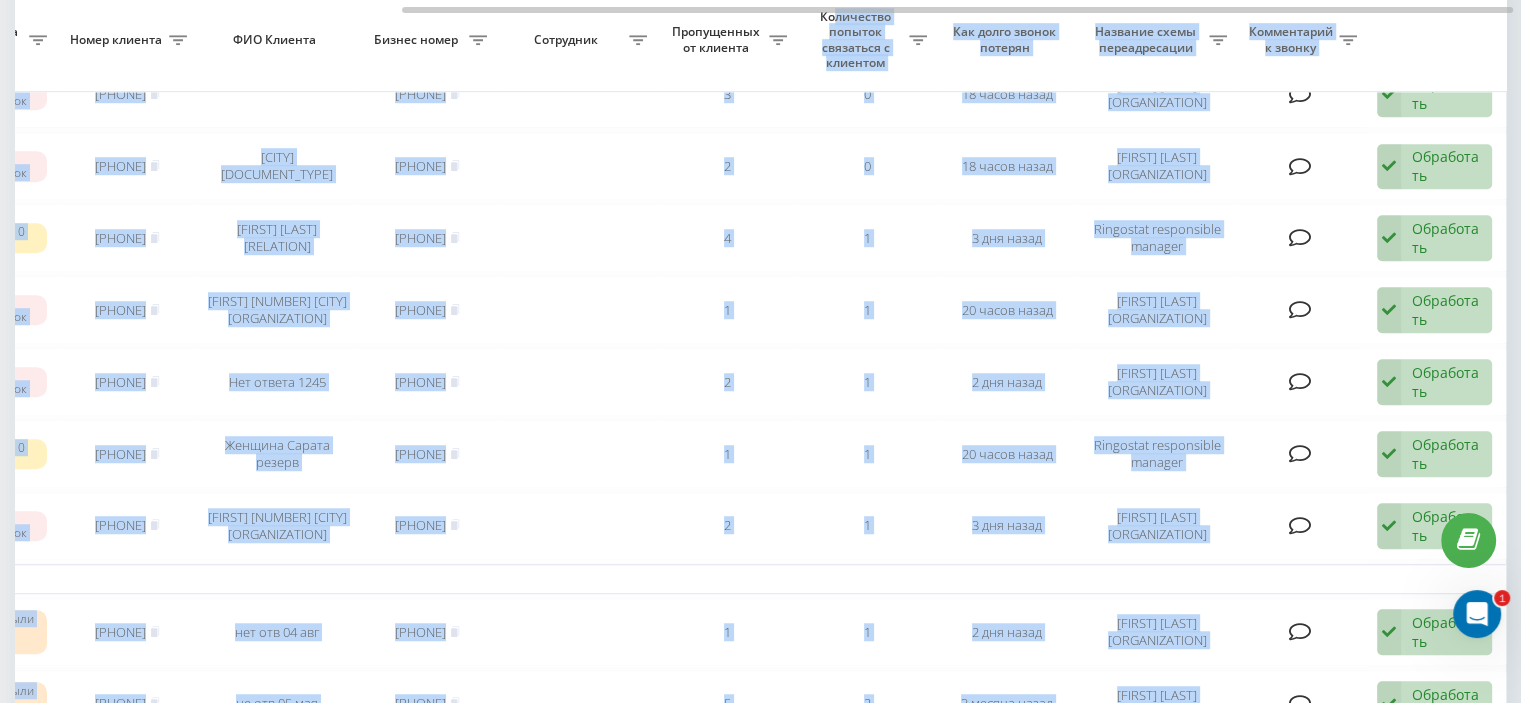 drag, startPoint x: 707, startPoint y: 6, endPoint x: 835, endPoint y: 17, distance: 128.47179 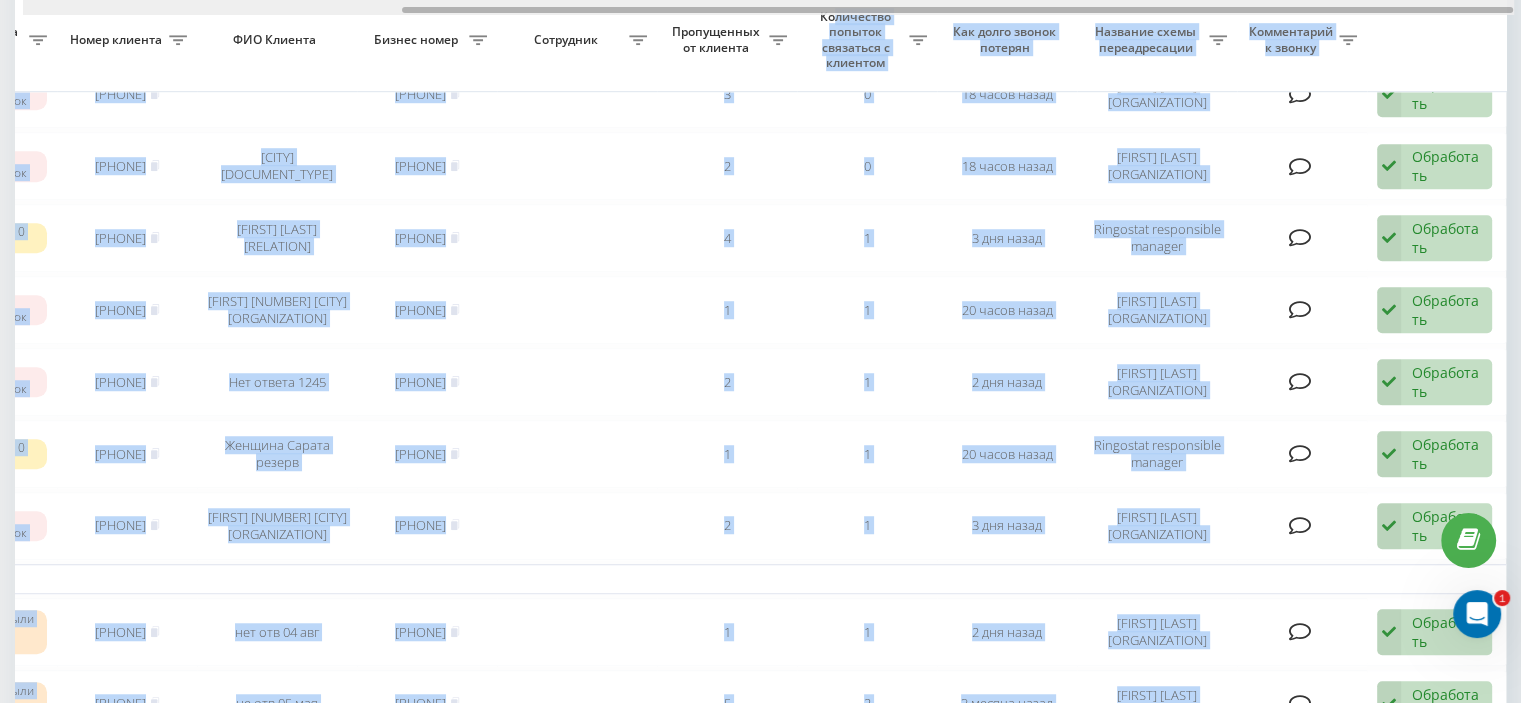 click at bounding box center [957, 10] 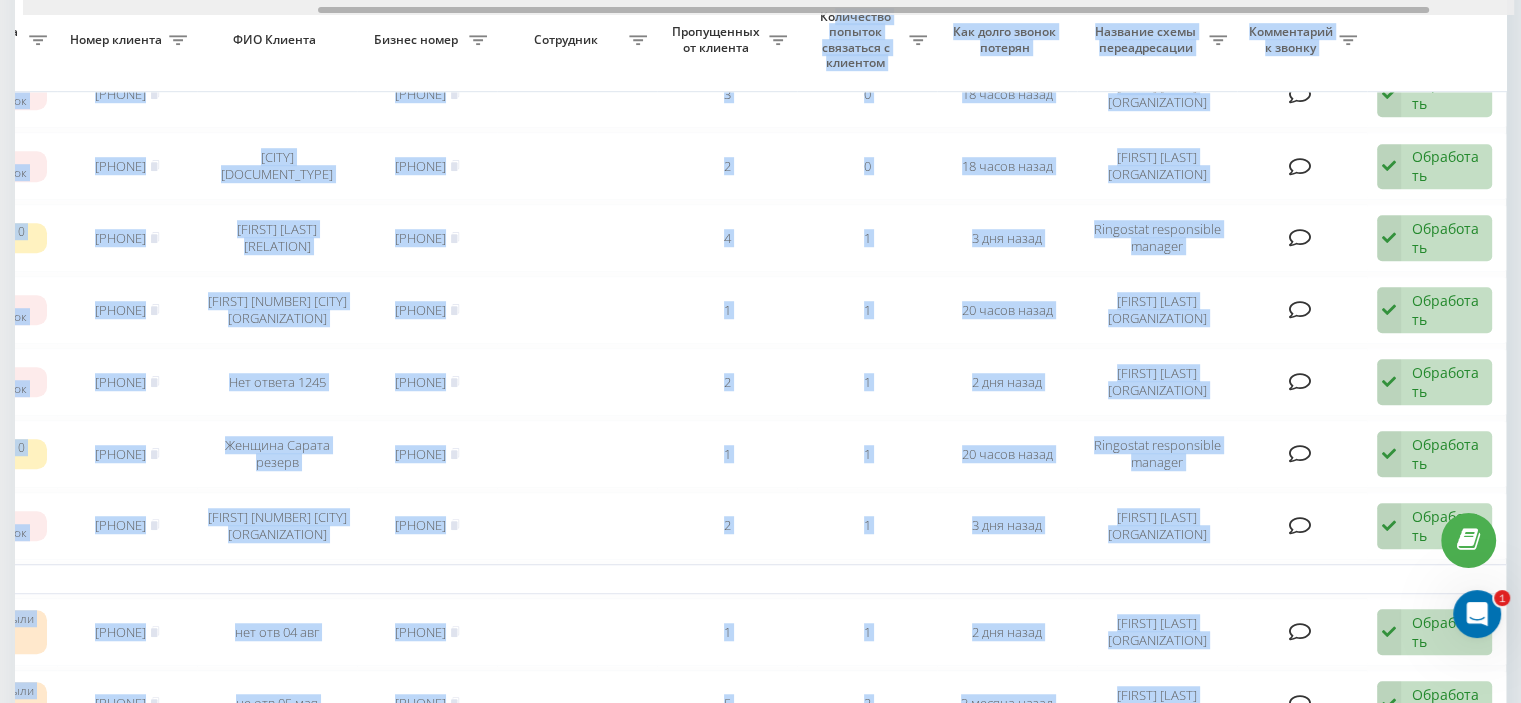 scroll, scrollTop: 0, scrollLeft: 309, axis: horizontal 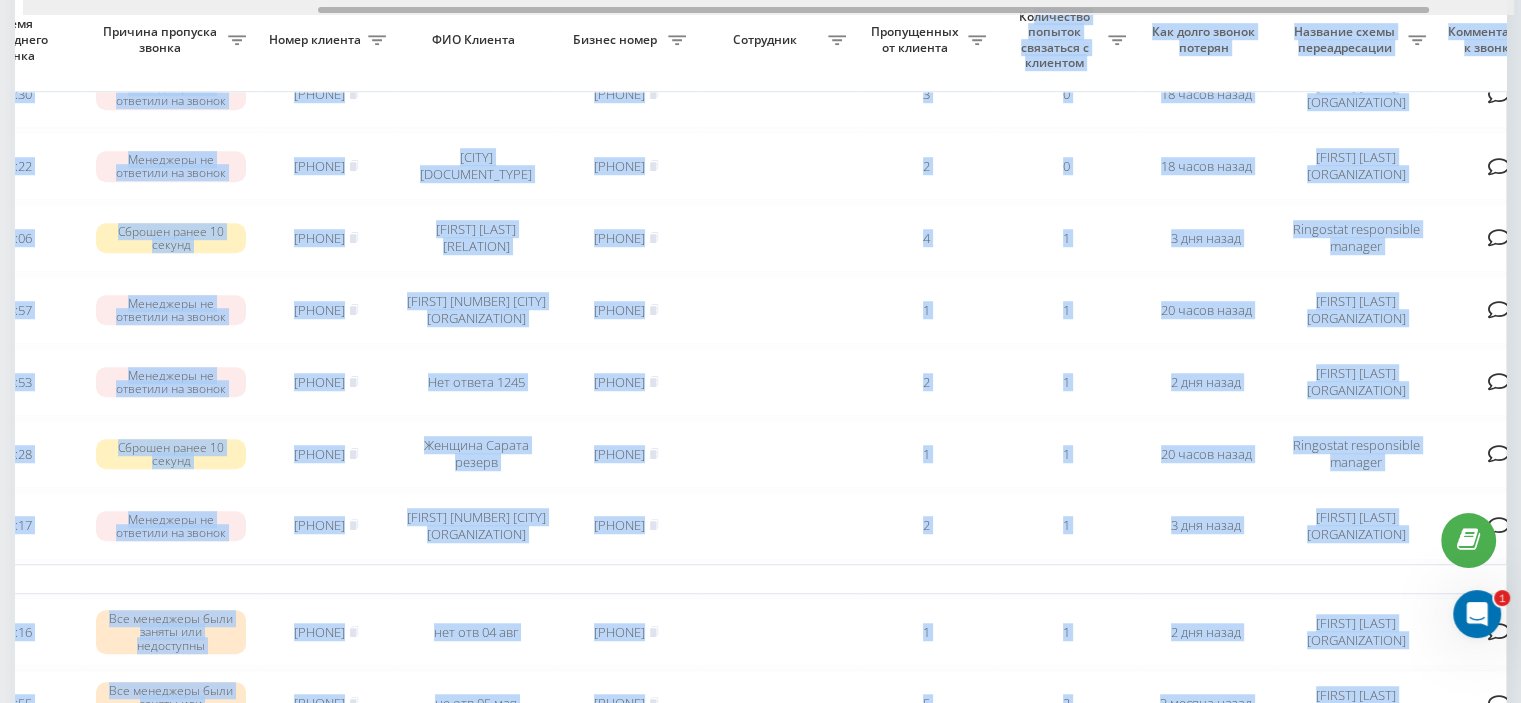 drag, startPoint x: 542, startPoint y: 8, endPoint x: 393, endPoint y: 8, distance: 149 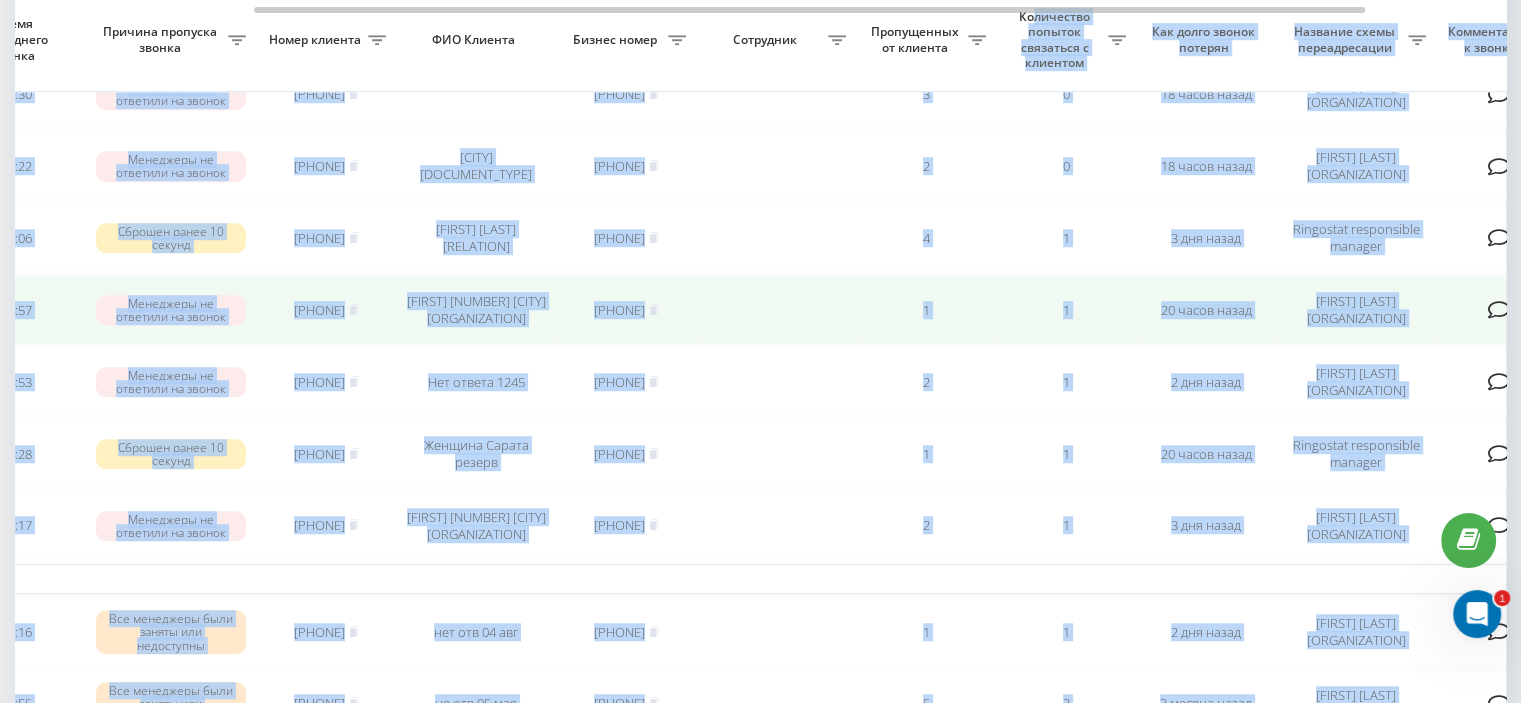 click on "1" at bounding box center (1066, 310) 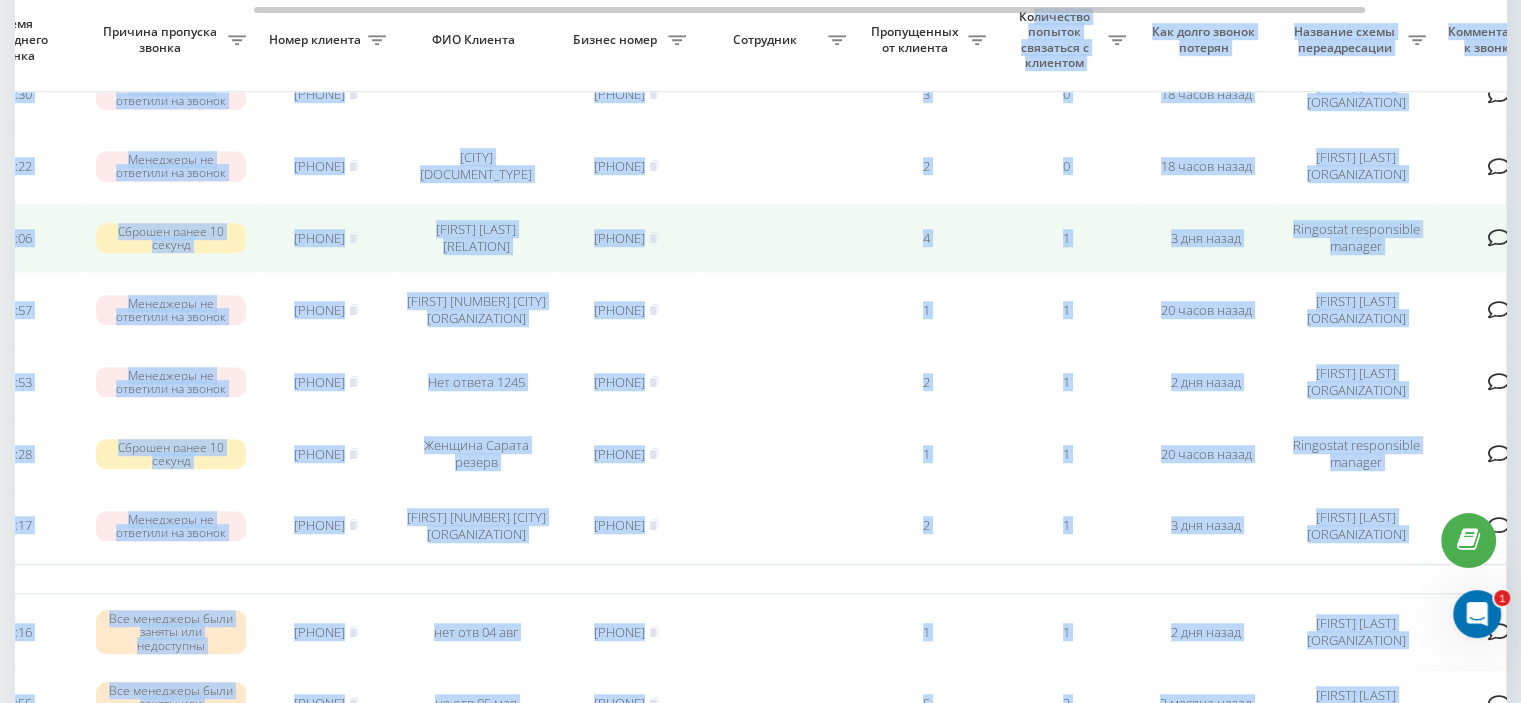 click on "[PHONE]" at bounding box center (626, 238) 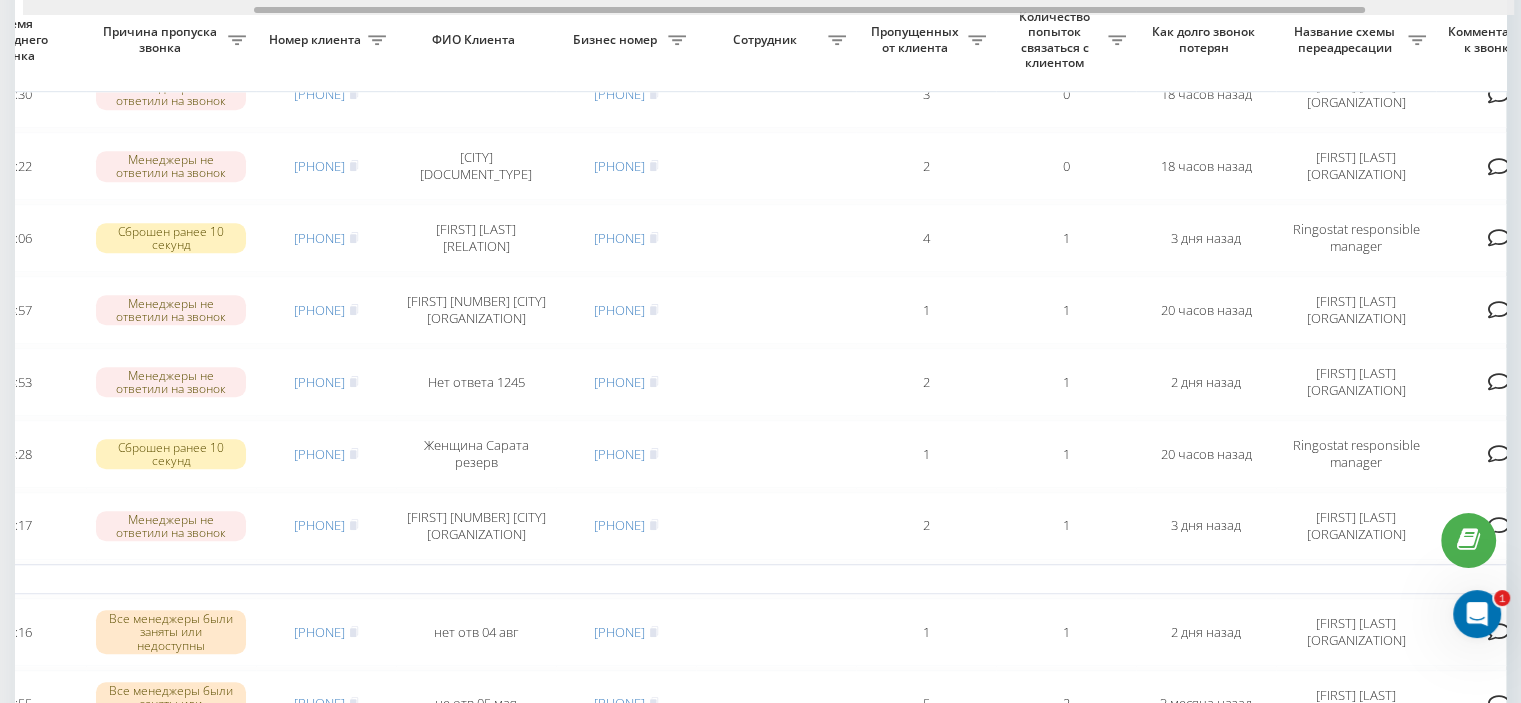 scroll, scrollTop: 0, scrollLeft: 508, axis: horizontal 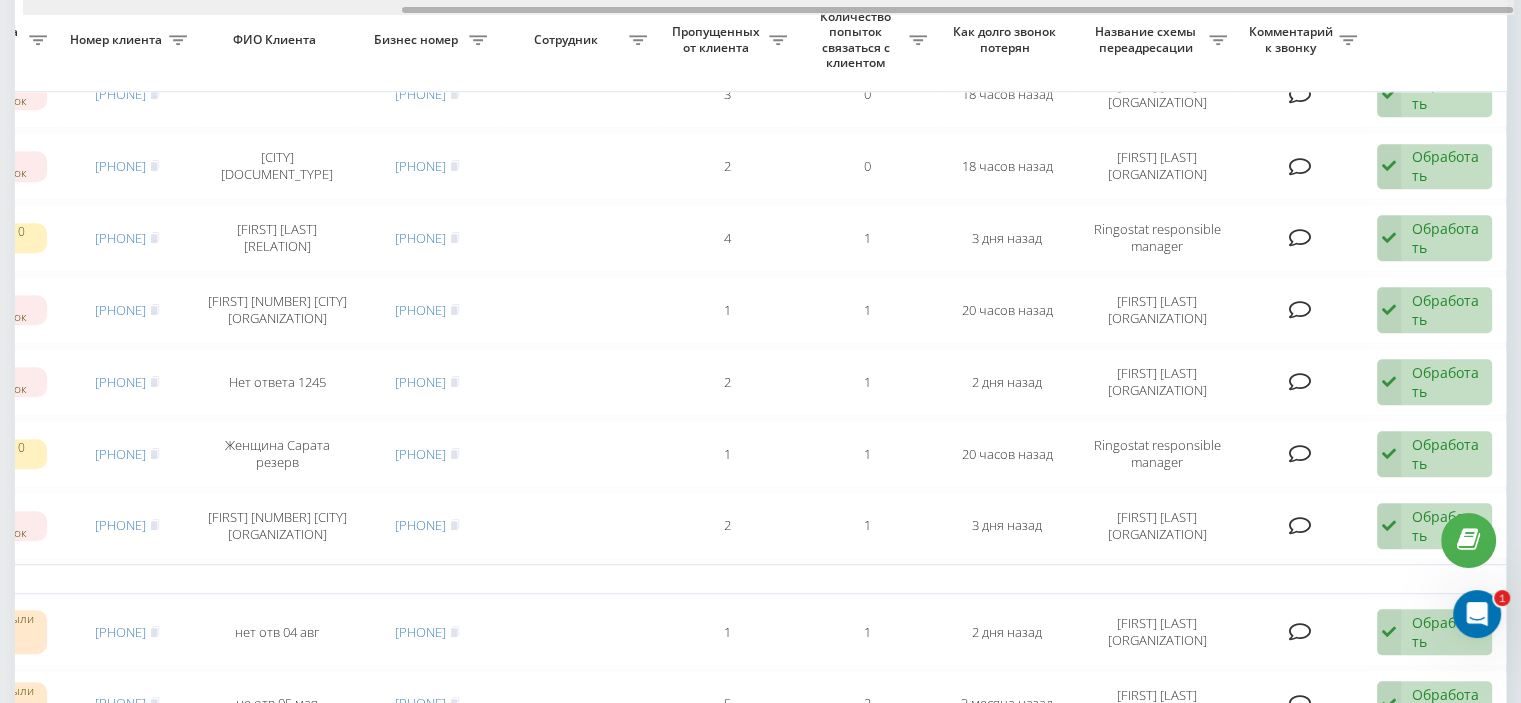 drag, startPoint x: 684, startPoint y: 6, endPoint x: 712, endPoint y: 6, distance: 28 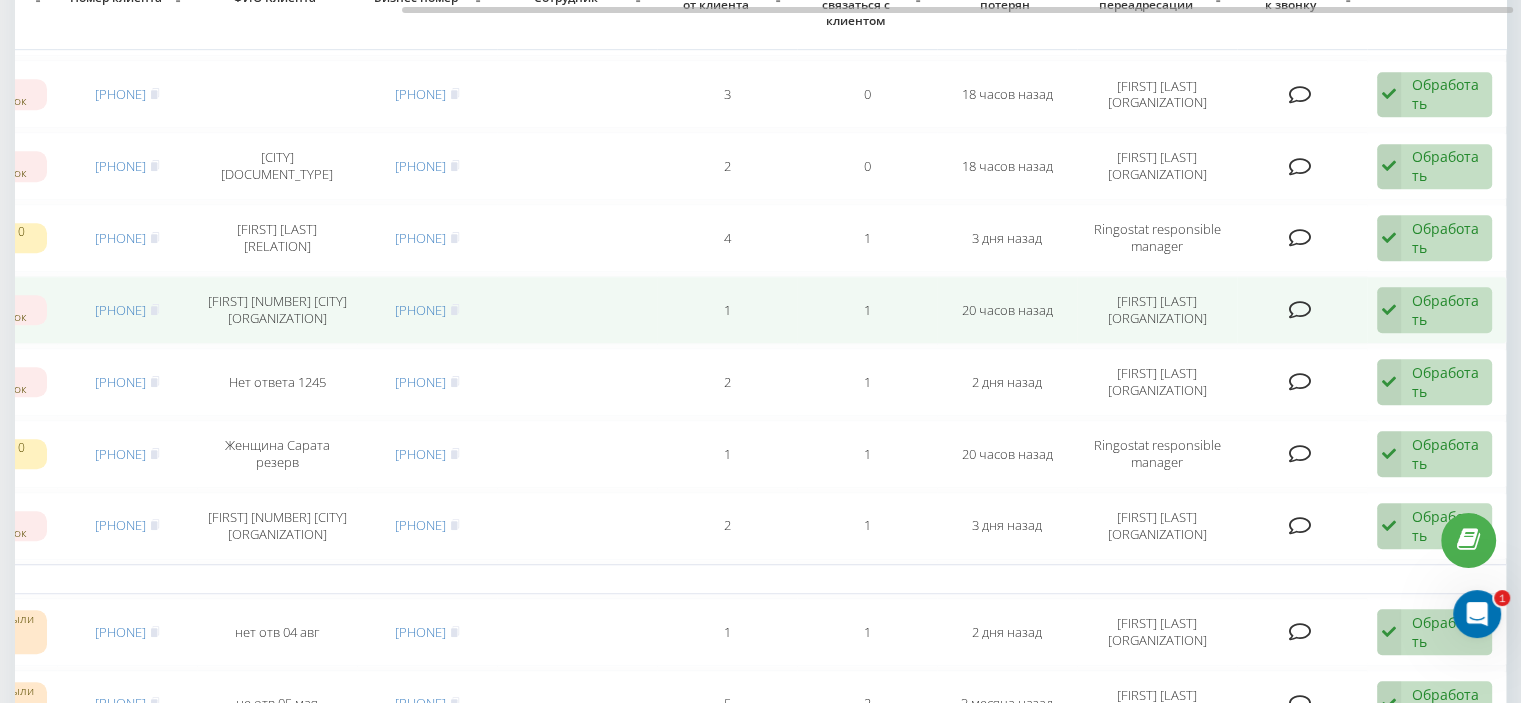 scroll, scrollTop: 1306, scrollLeft: 0, axis: vertical 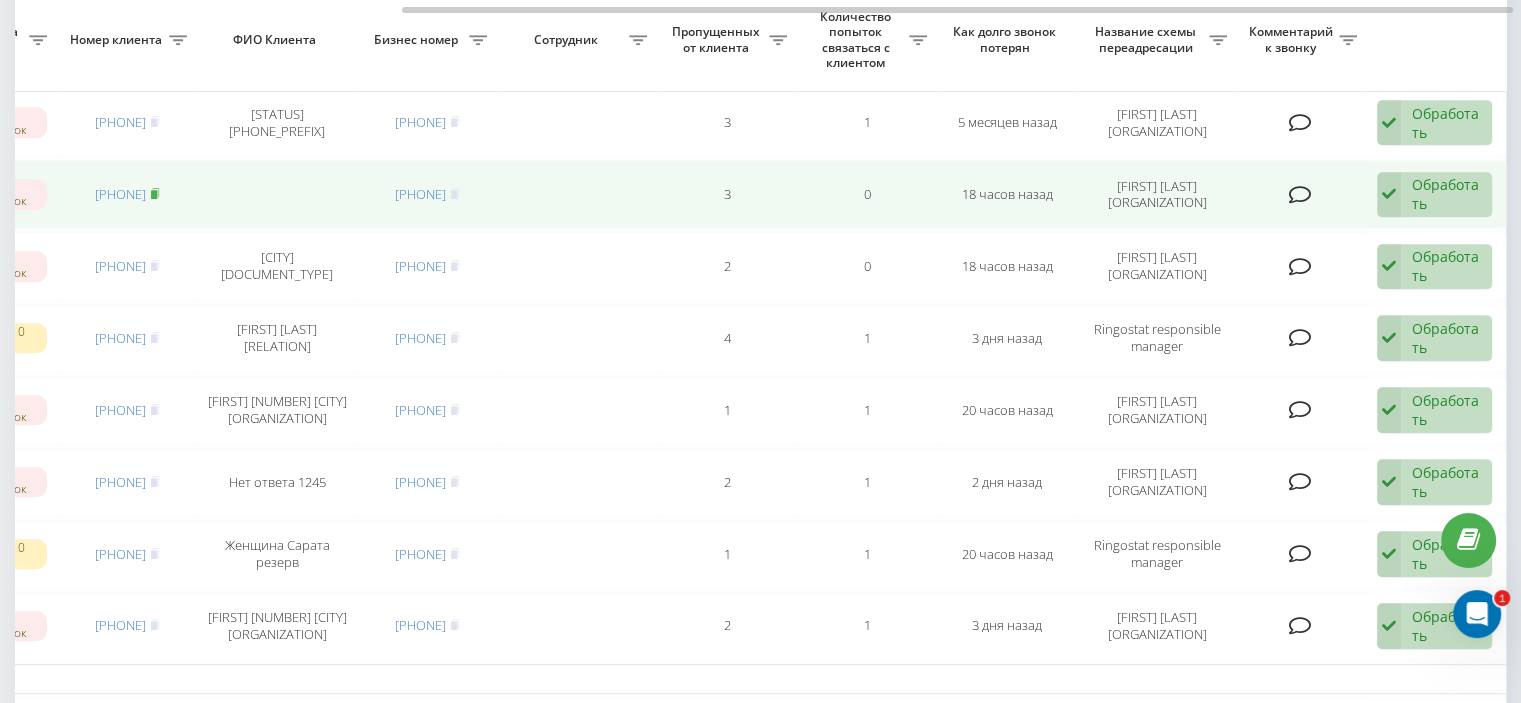 click 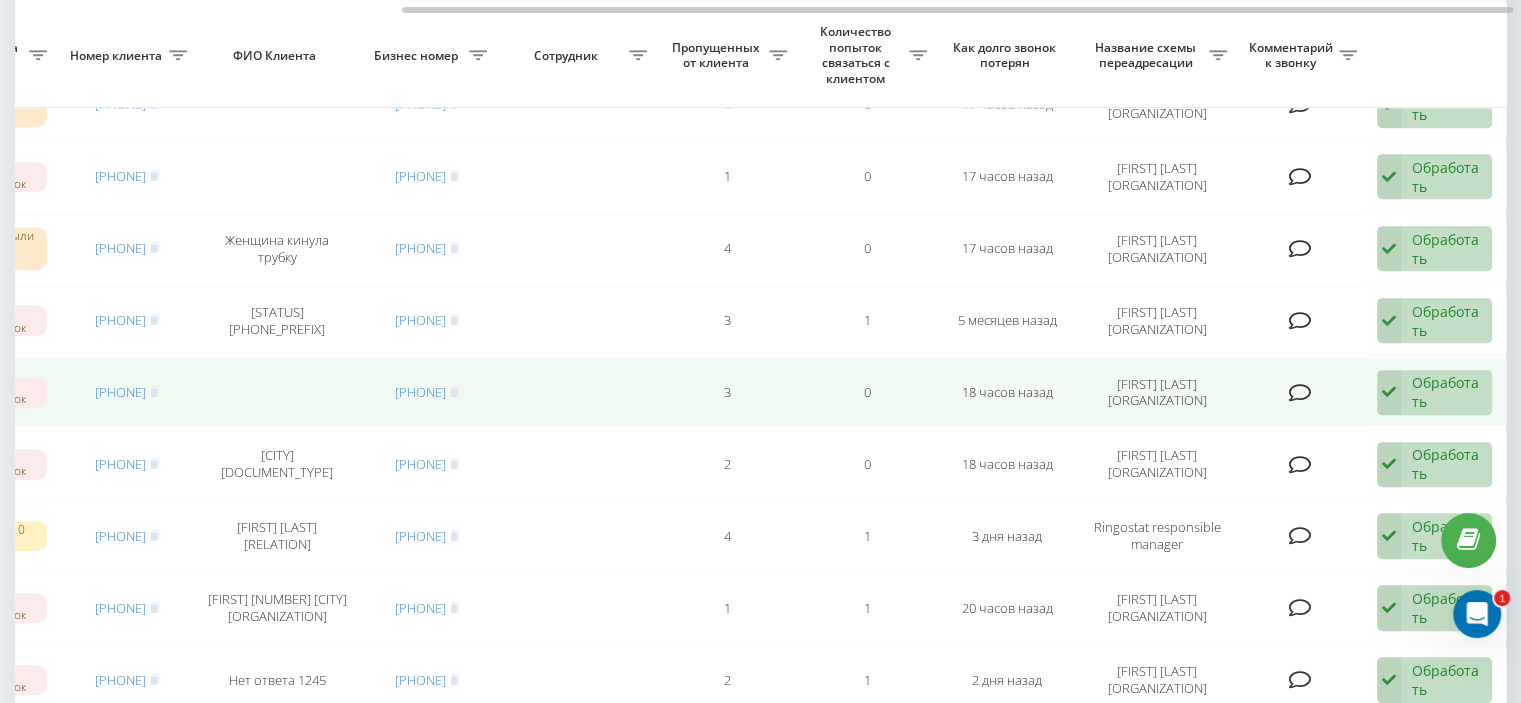 scroll, scrollTop: 1106, scrollLeft: 0, axis: vertical 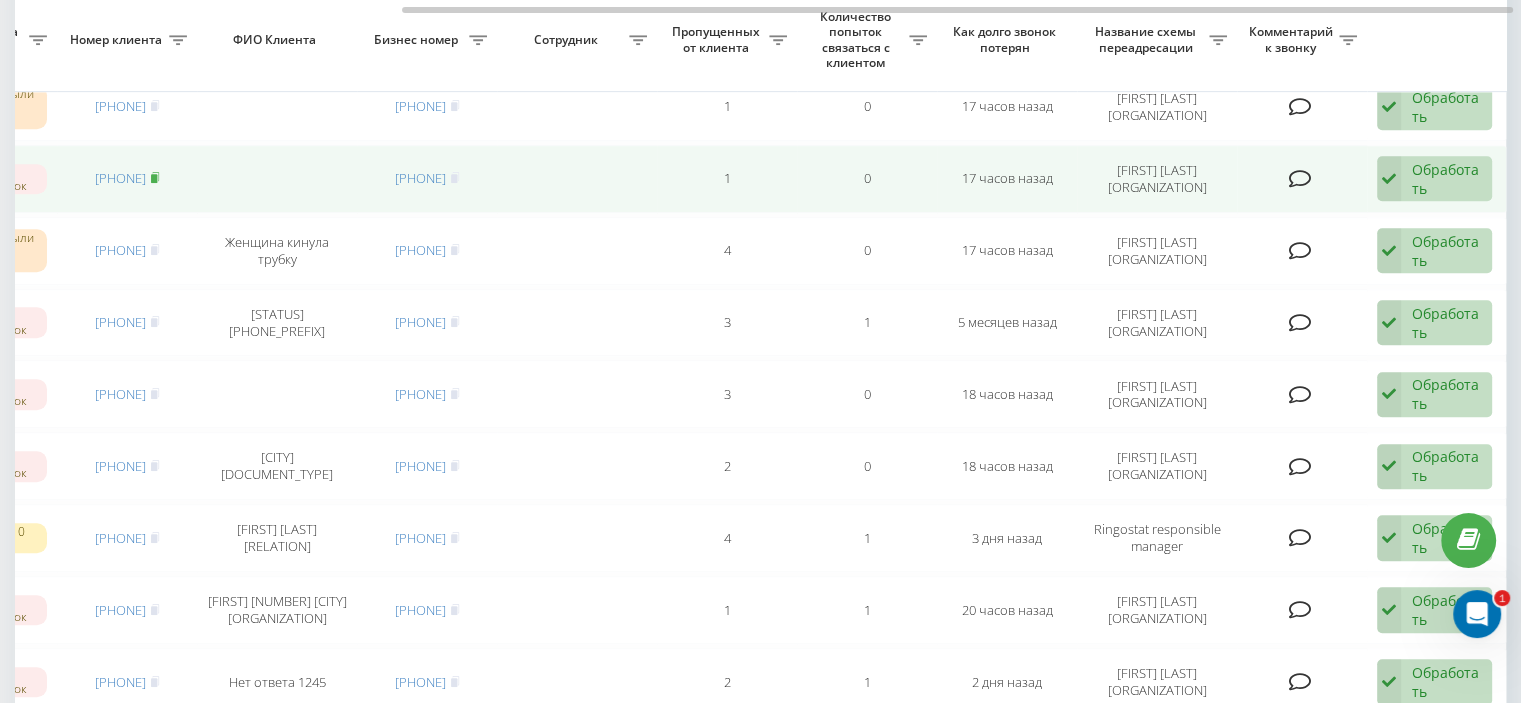 click 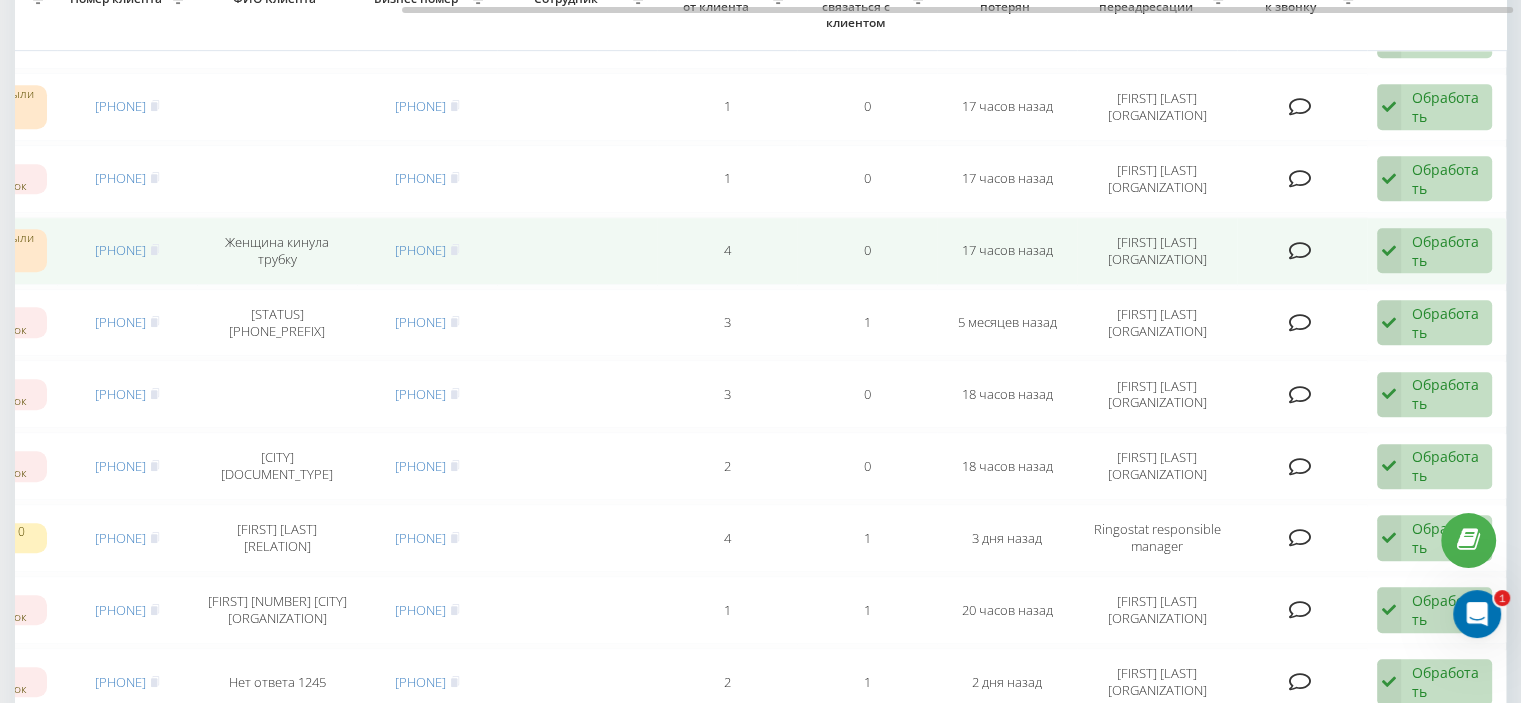 scroll, scrollTop: 1006, scrollLeft: 0, axis: vertical 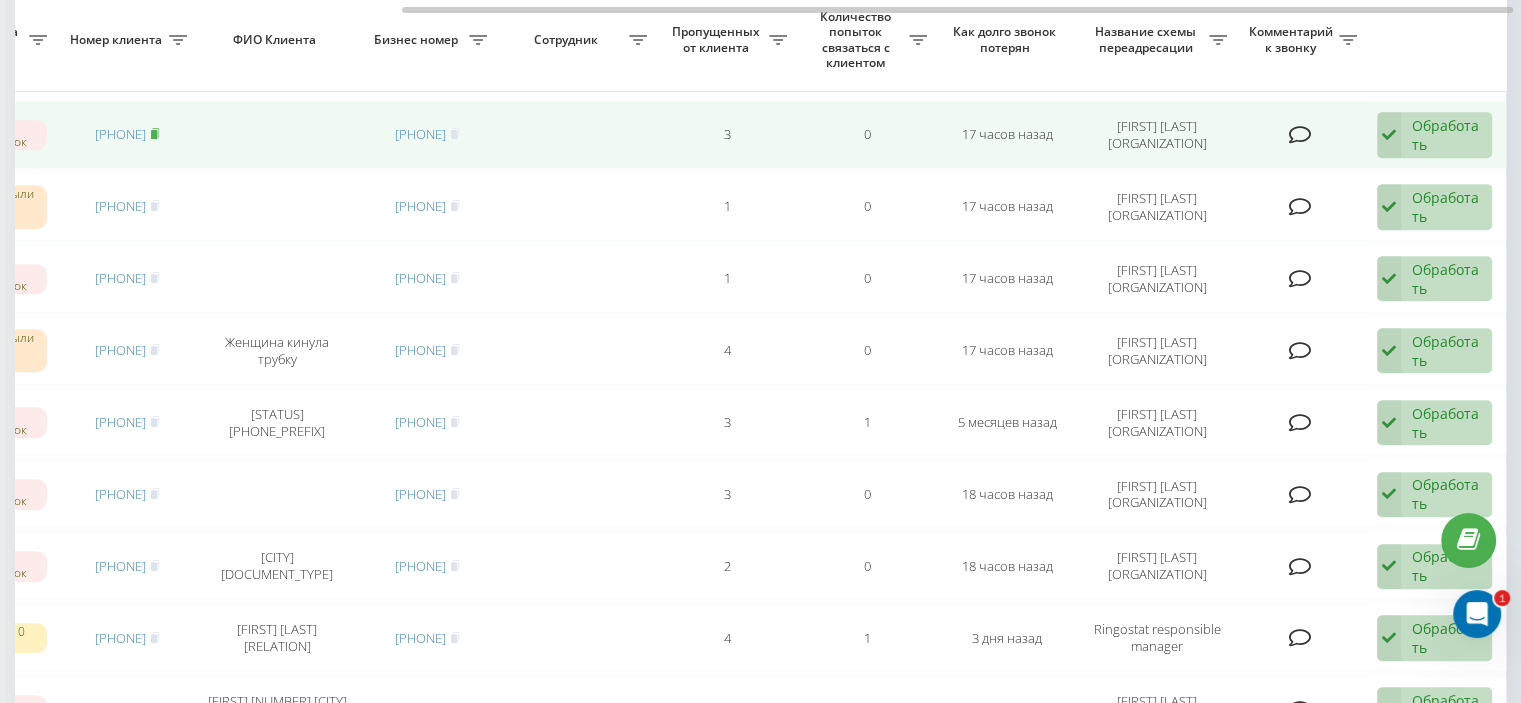 click 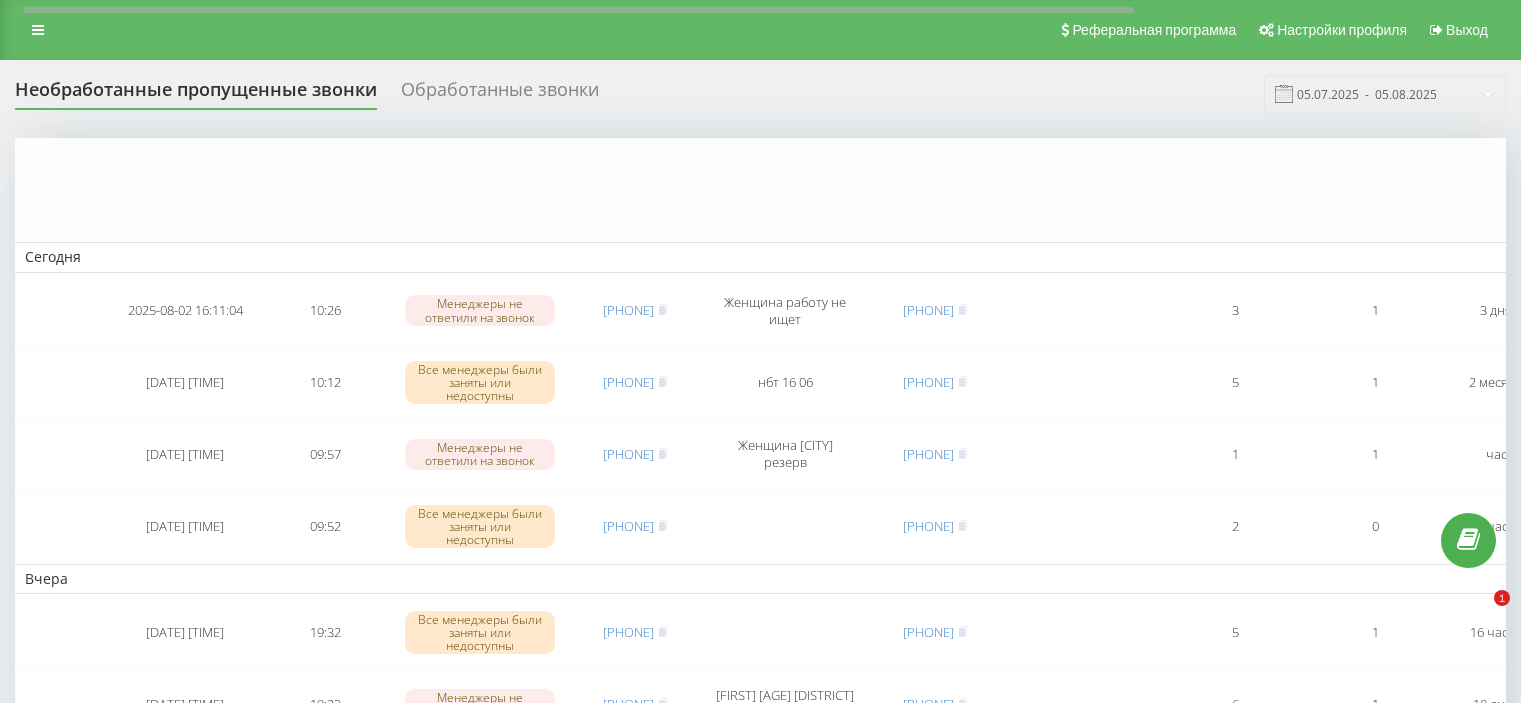 scroll, scrollTop: 906, scrollLeft: 0, axis: vertical 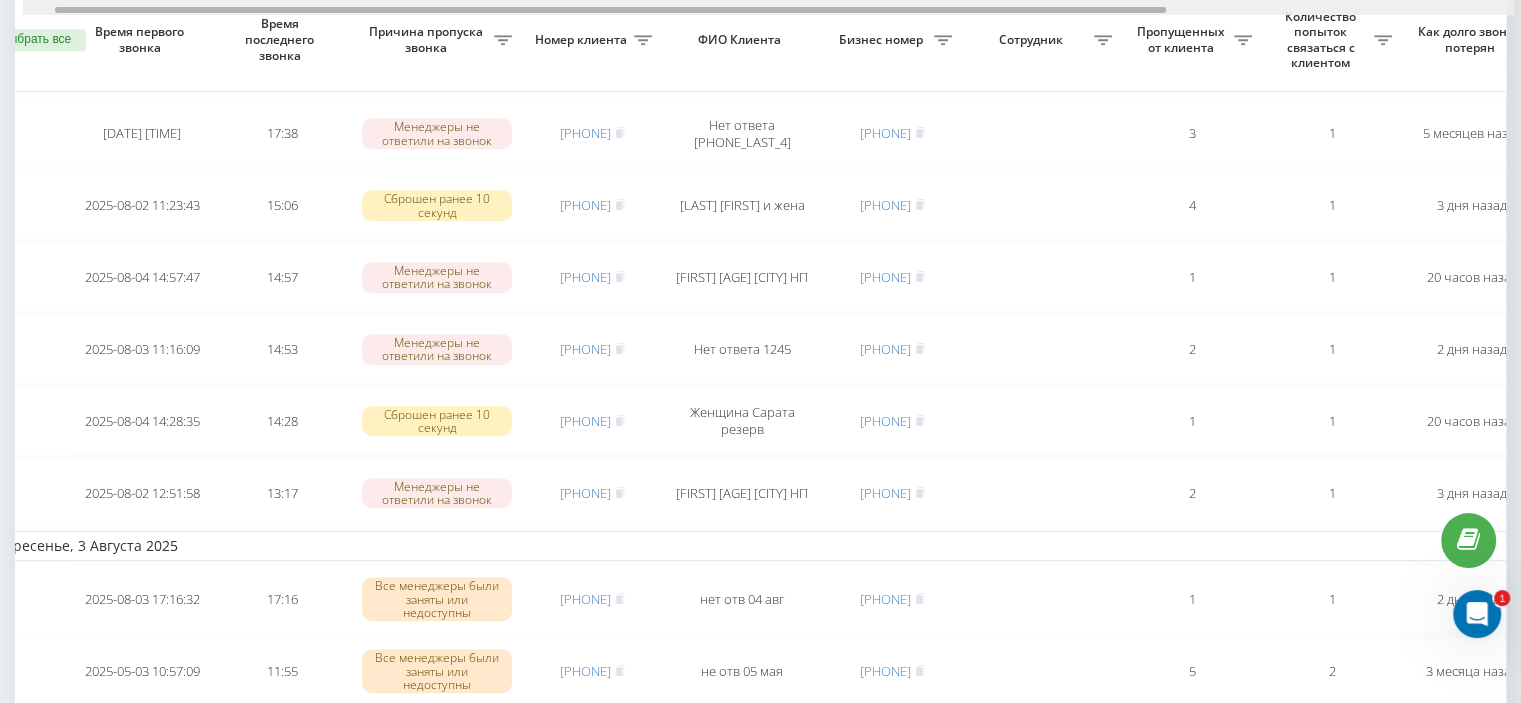 drag, startPoint x: 1028, startPoint y: 11, endPoint x: 1060, endPoint y: 11, distance: 32 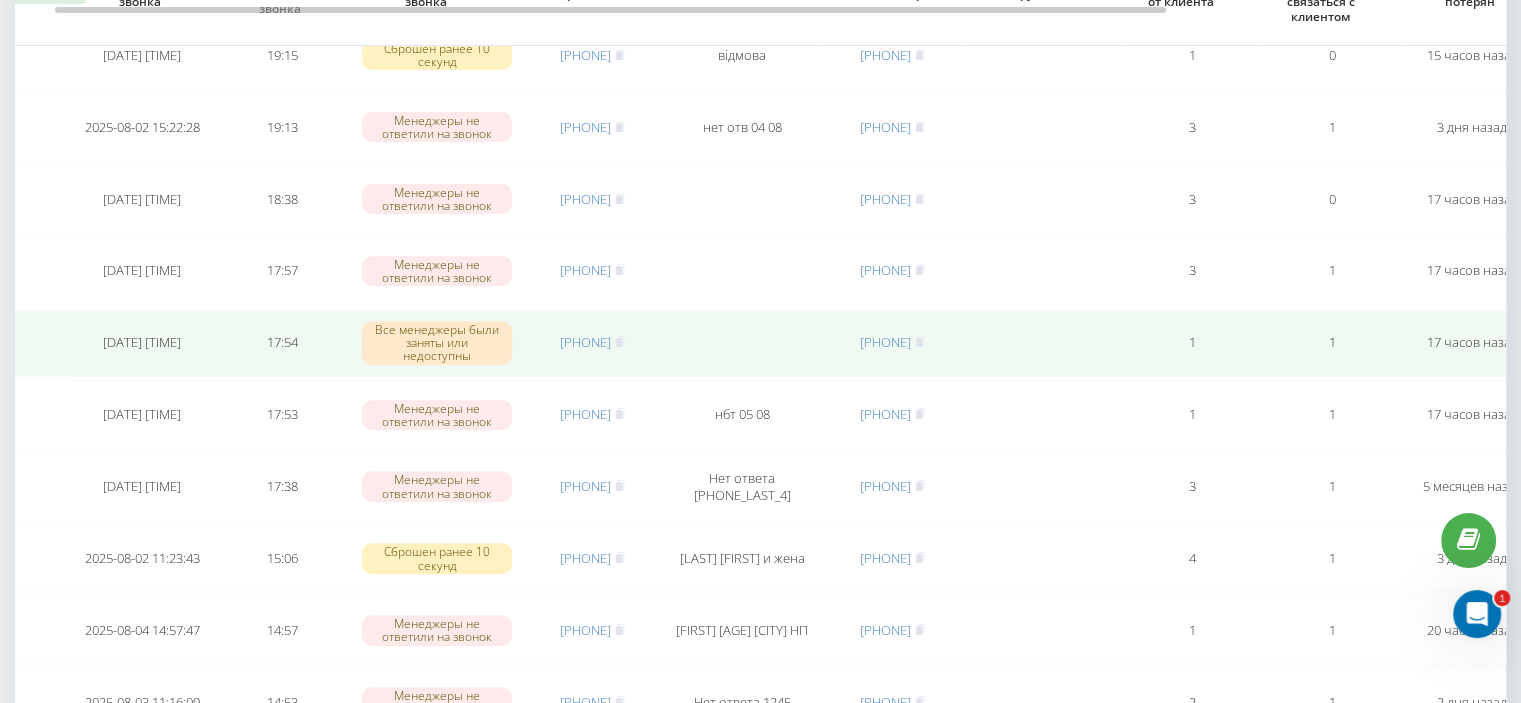 scroll, scrollTop: 674, scrollLeft: 0, axis: vertical 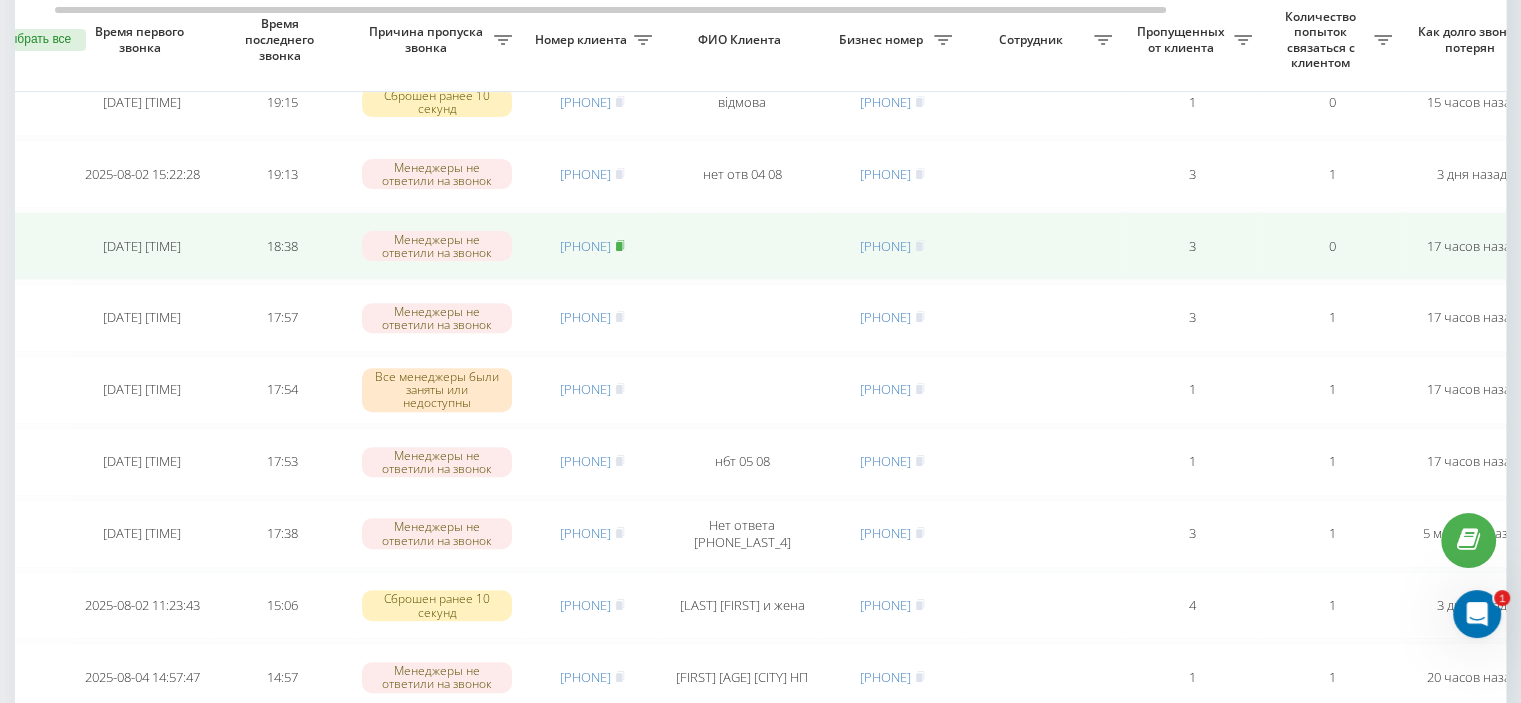 click 